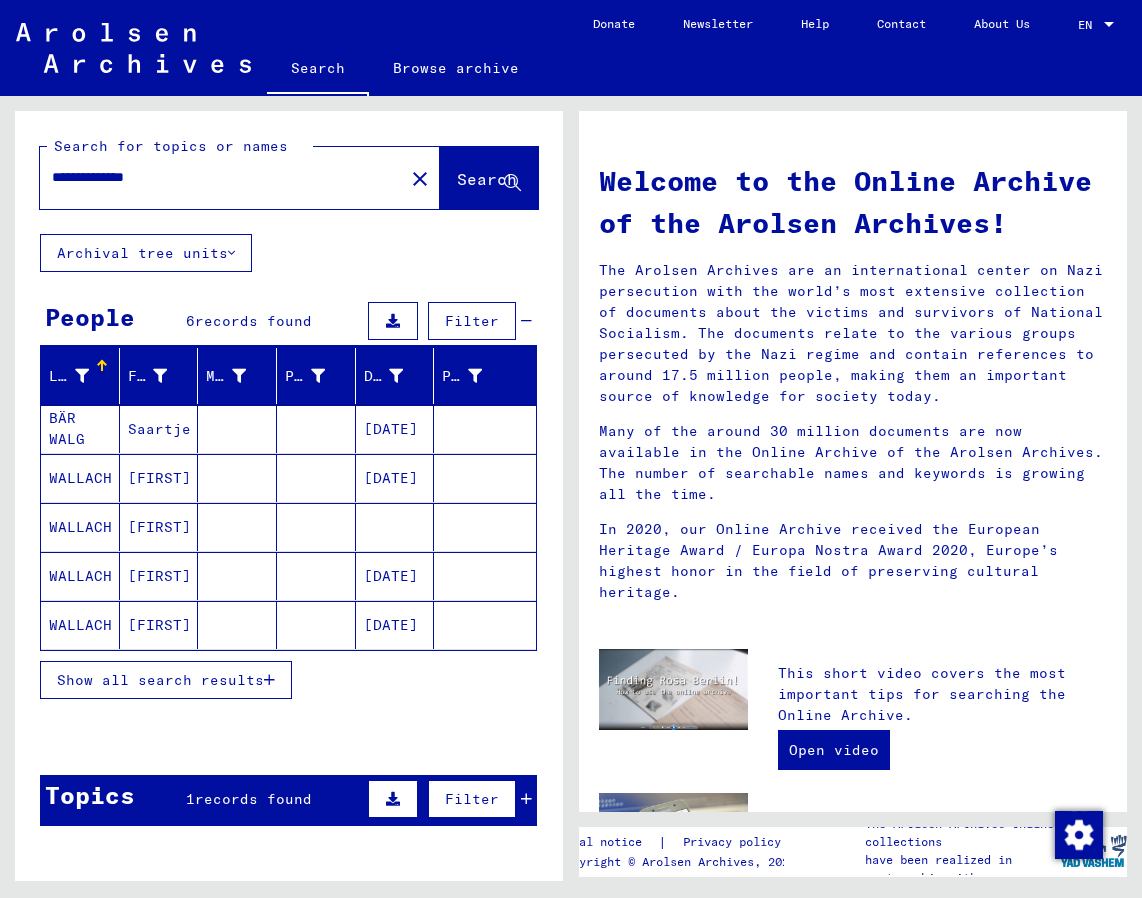 scroll, scrollTop: 0, scrollLeft: 0, axis: both 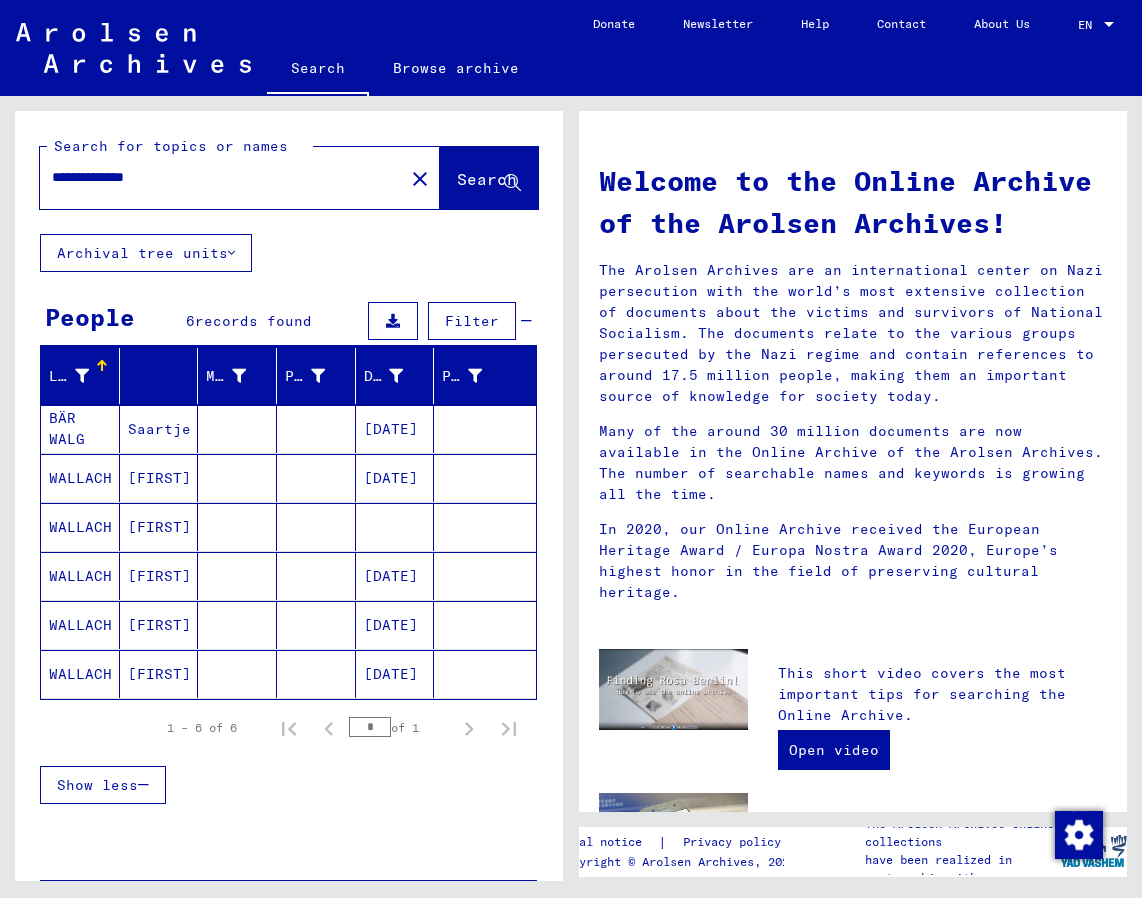 click on "WALLACH" at bounding box center (80, 527) 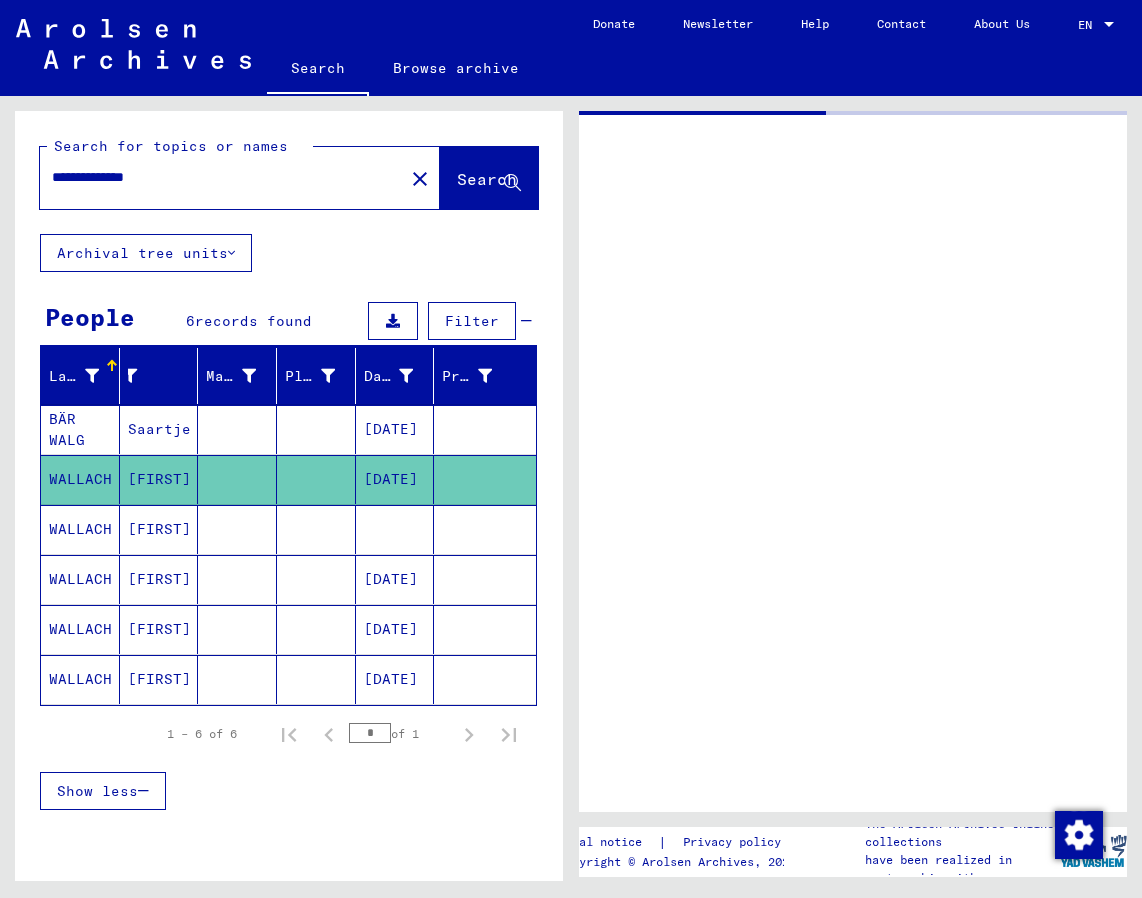 scroll, scrollTop: 0, scrollLeft: 40, axis: horizontal 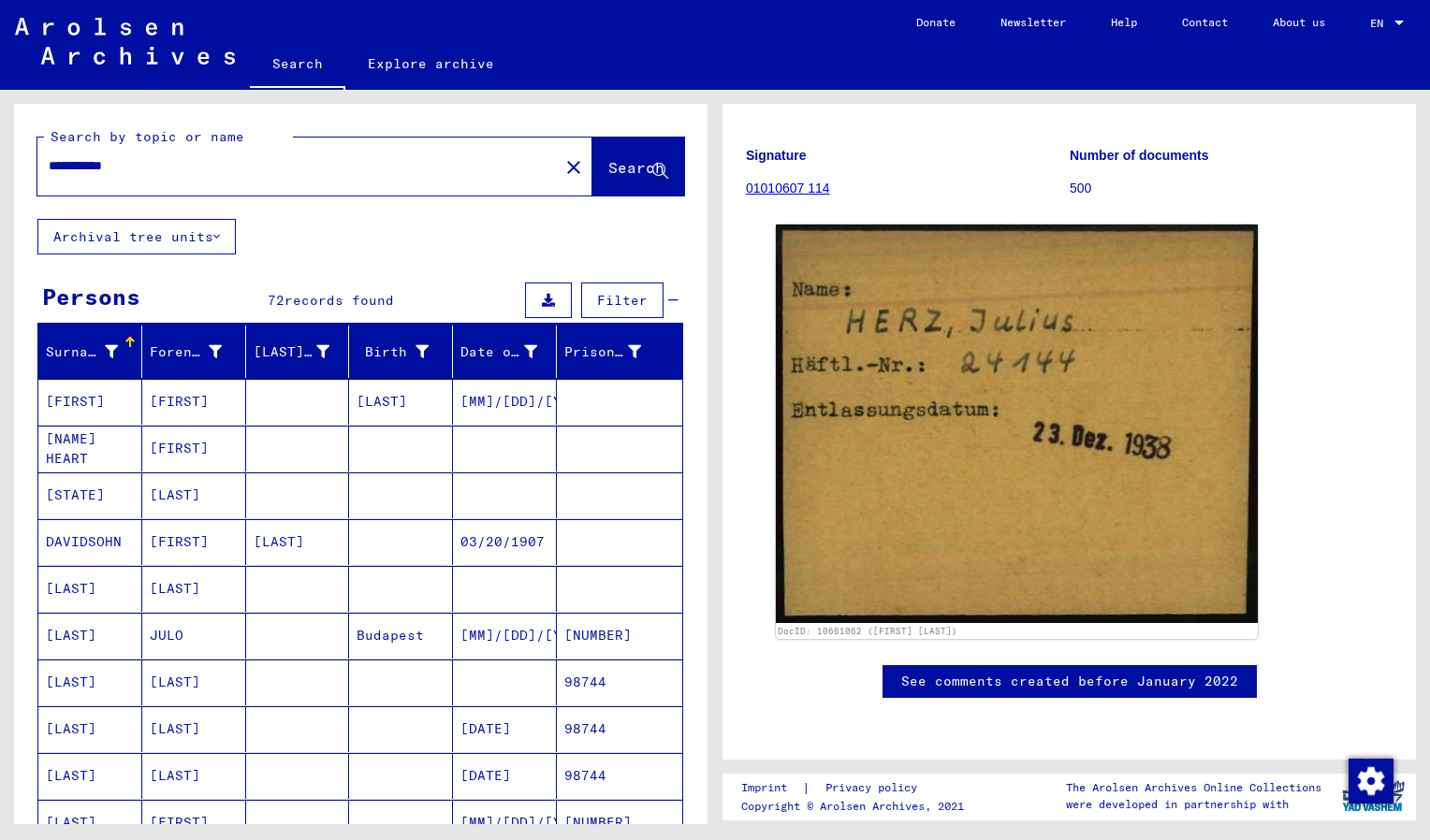 drag, startPoint x: 188, startPoint y: 166, endPoint x: 0, endPoint y: 199, distance: 190.8743 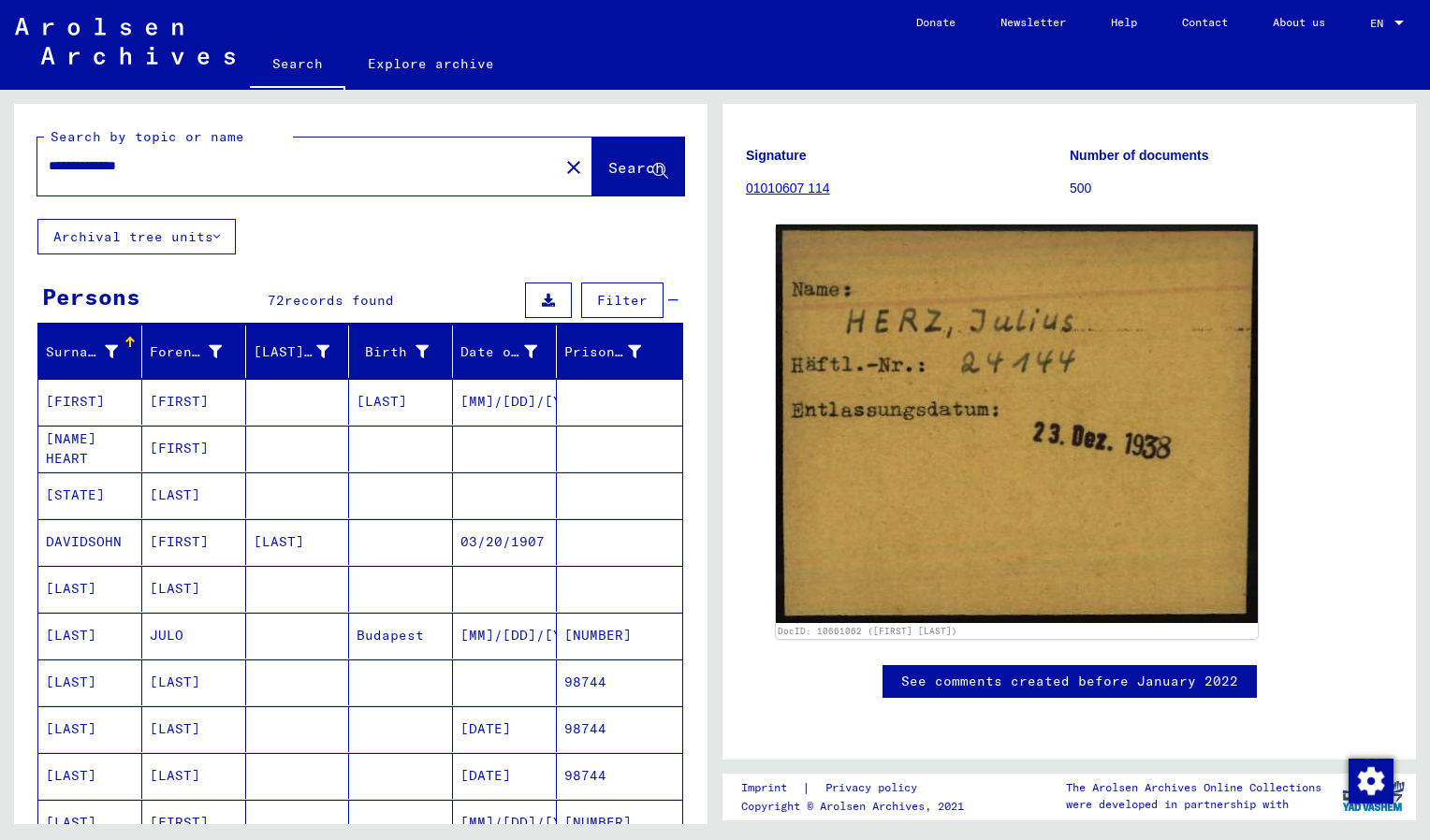 scroll, scrollTop: 0, scrollLeft: 0, axis: both 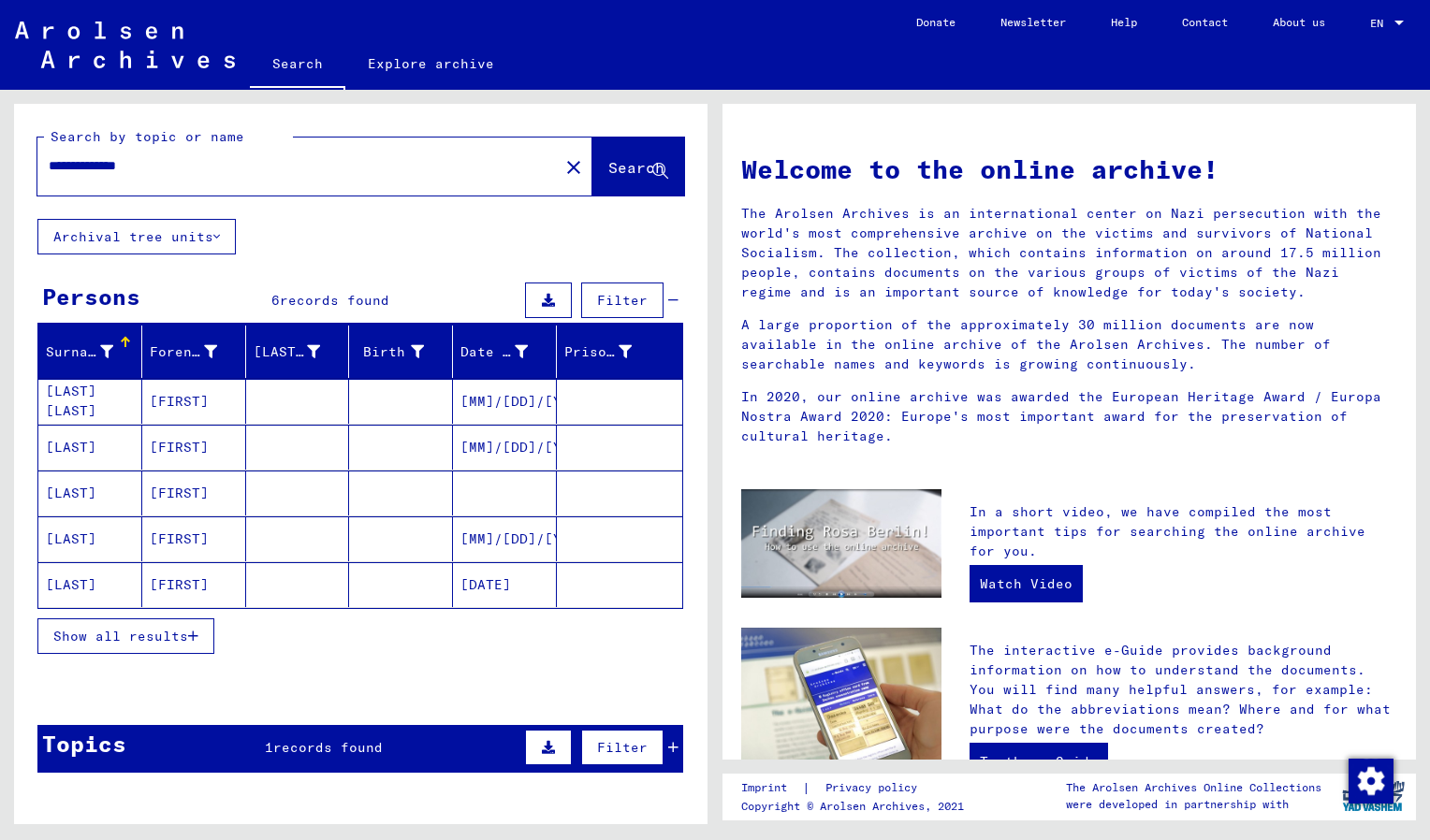 click on "[FIRST]" at bounding box center [194, 493] 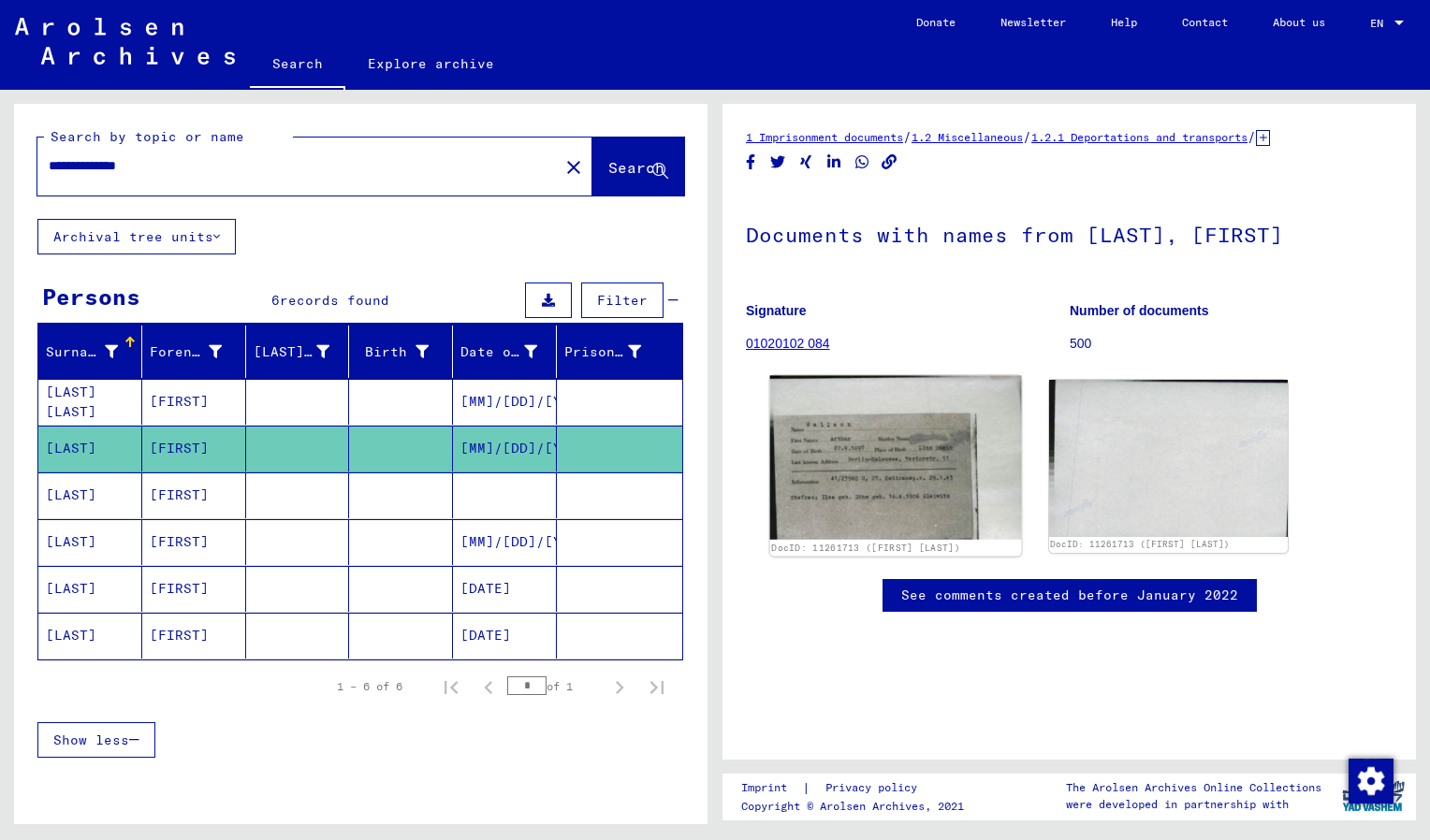 scroll, scrollTop: 0, scrollLeft: 0, axis: both 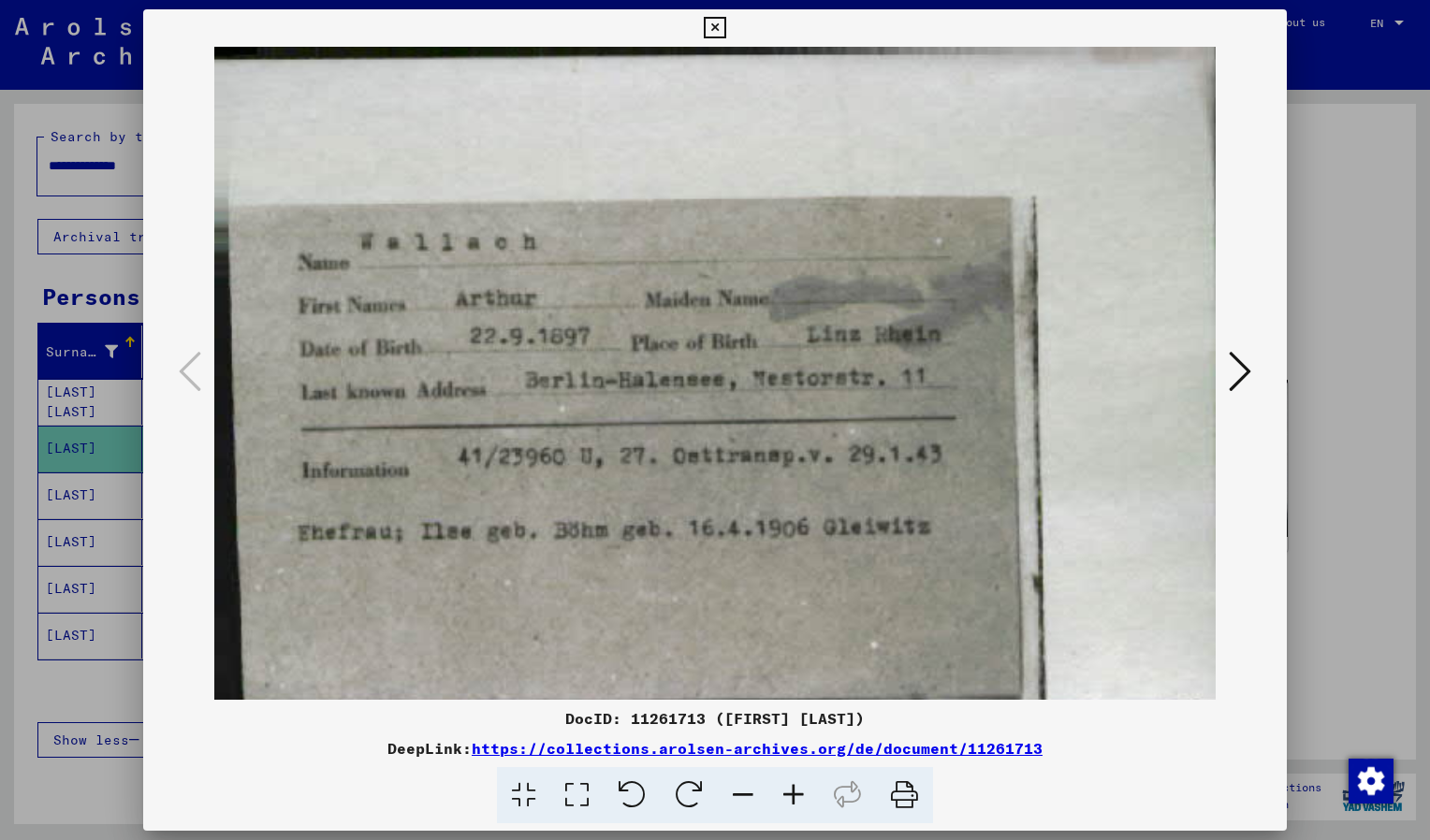 click at bounding box center [1240, 371] 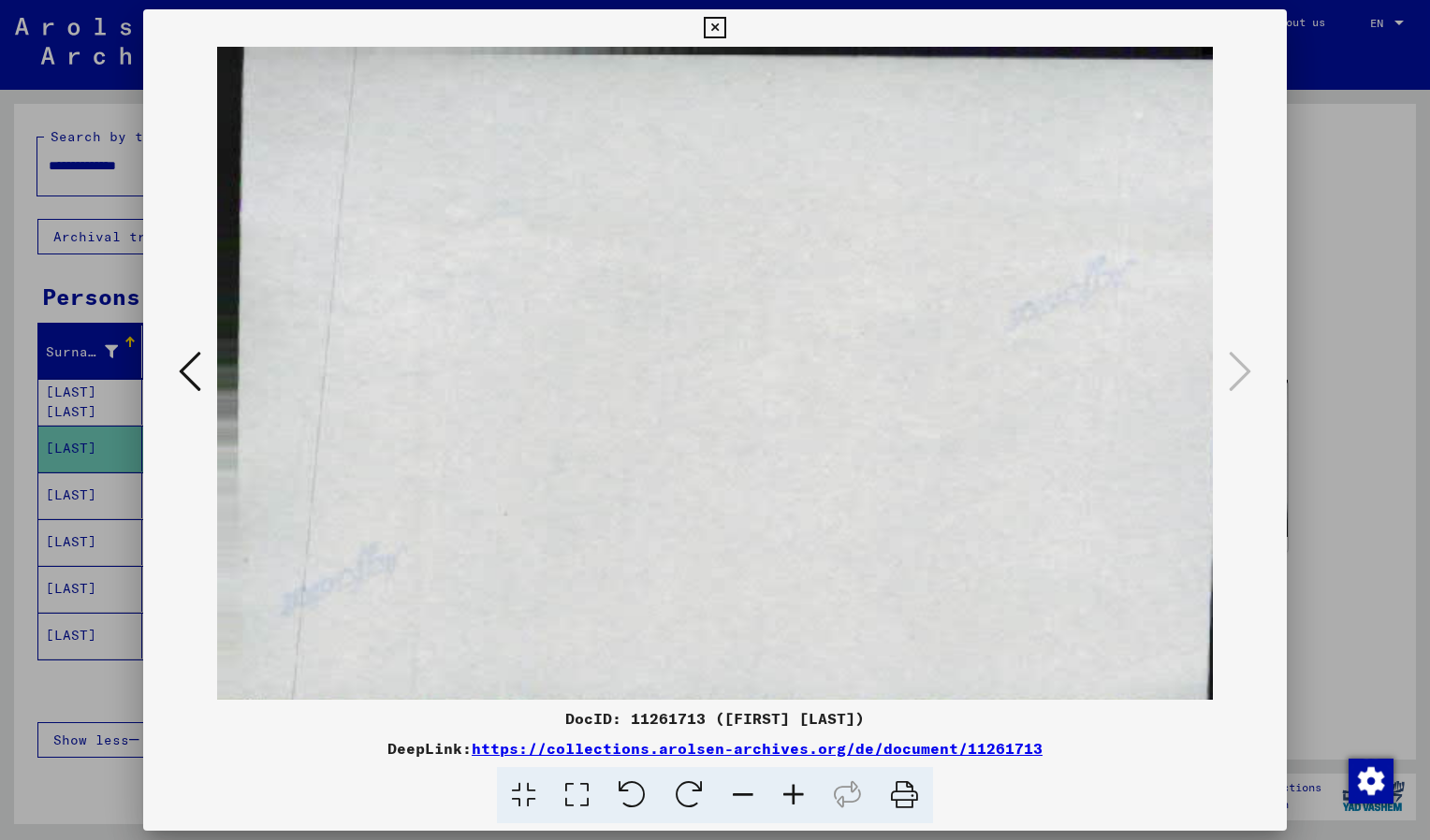 click at bounding box center (715, 420) 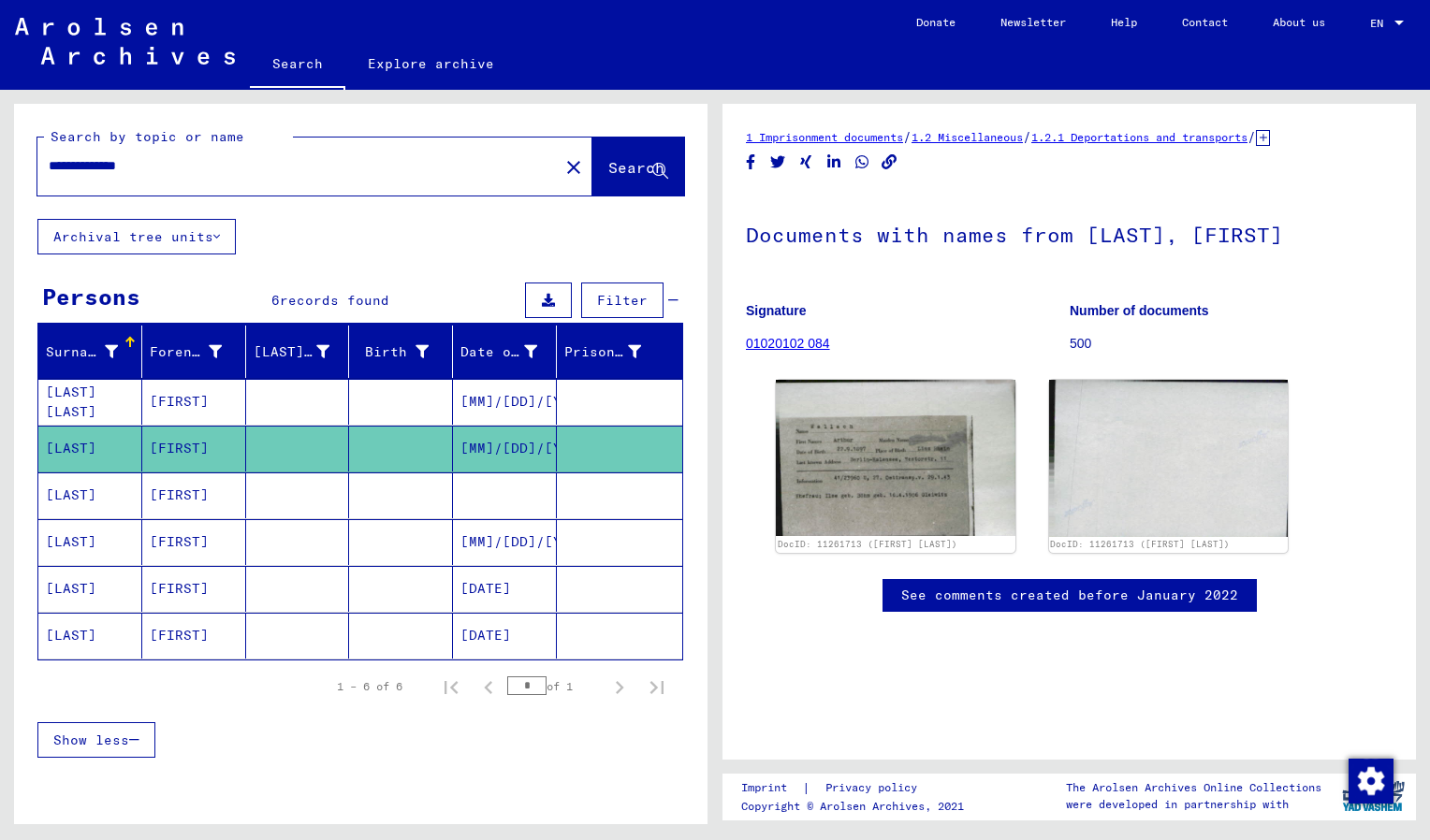click on "[LAST]" at bounding box center [90, 542] 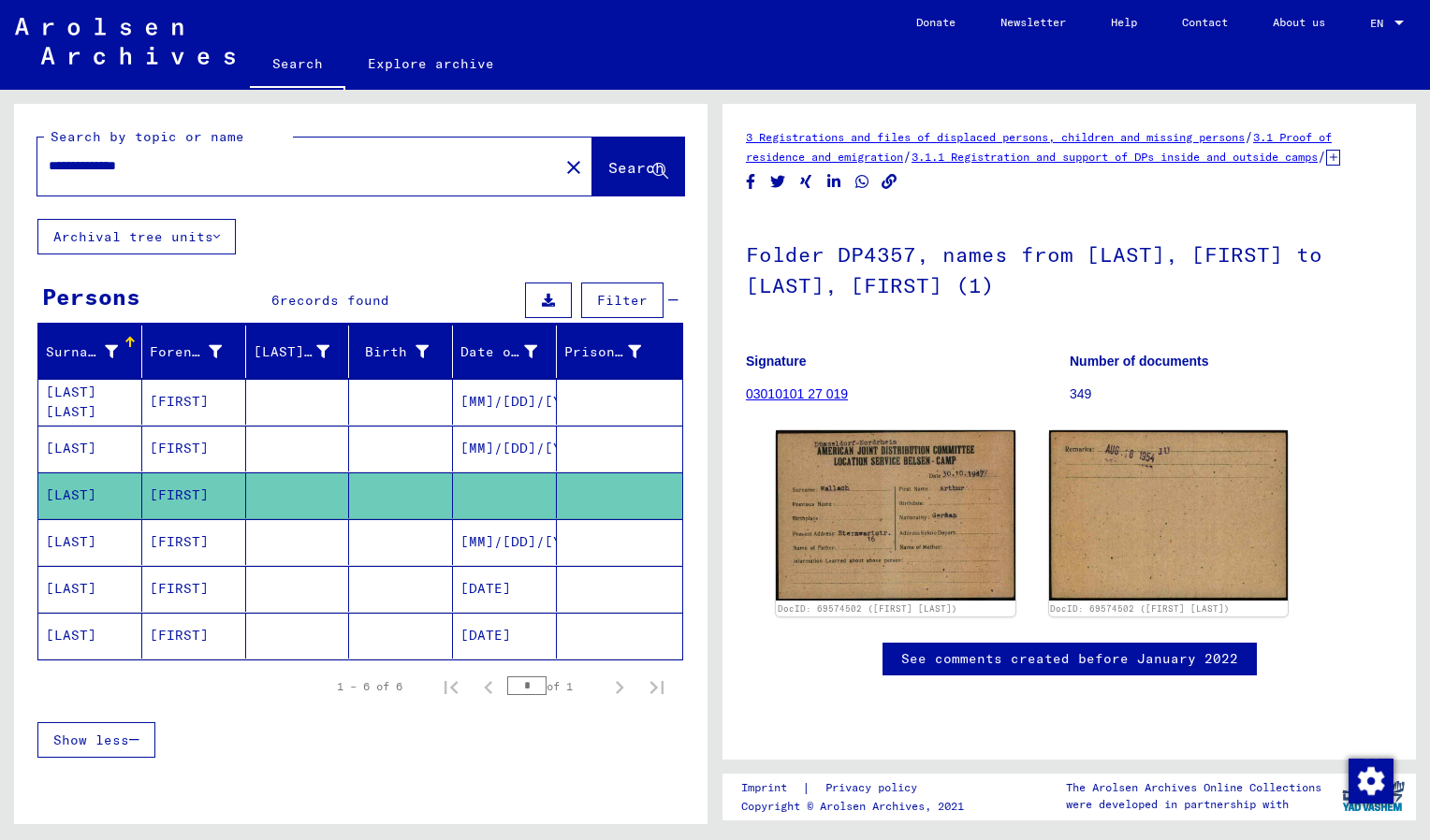 scroll, scrollTop: 0, scrollLeft: 0, axis: both 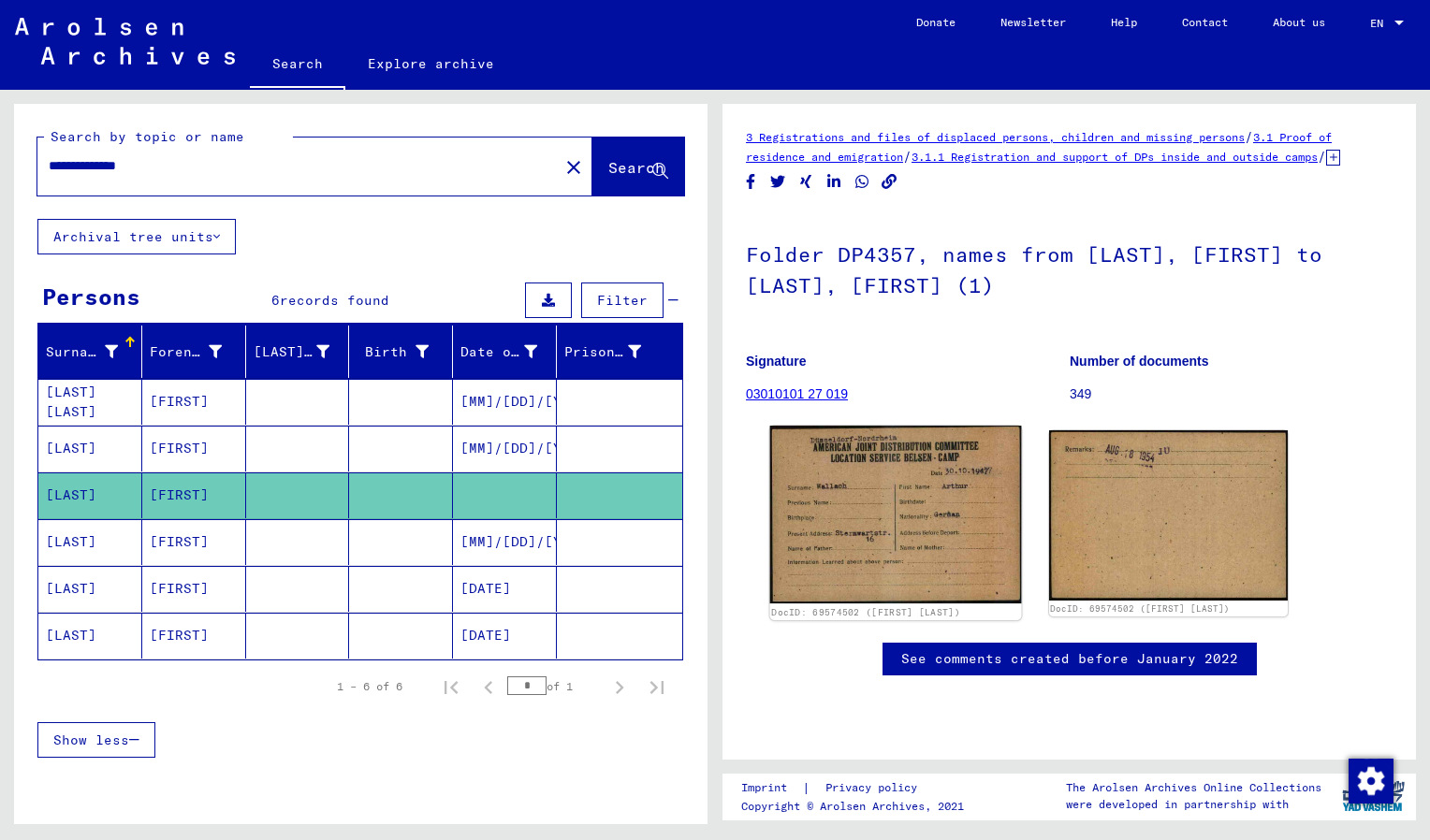 click 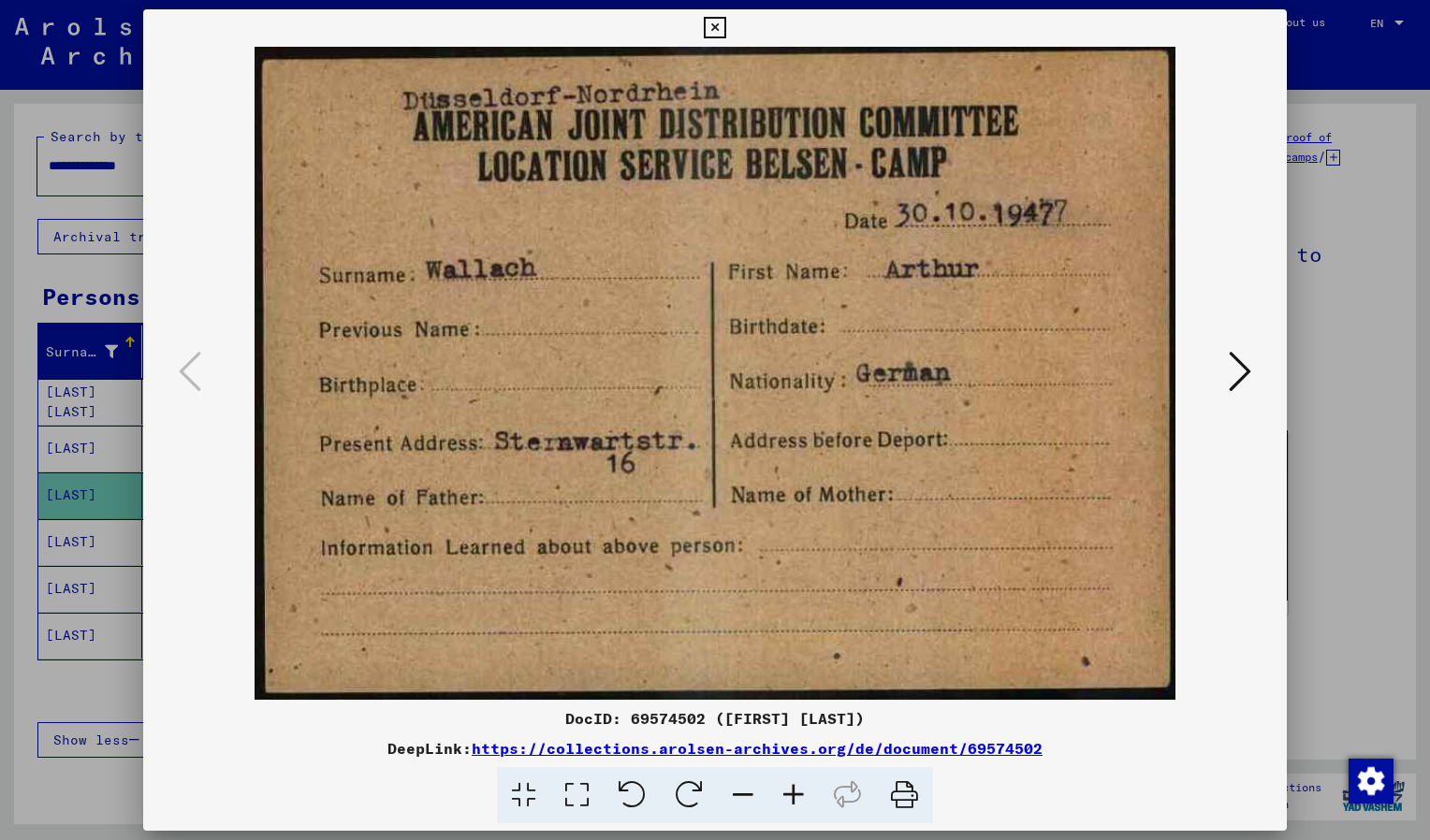 click at bounding box center [1240, 372] 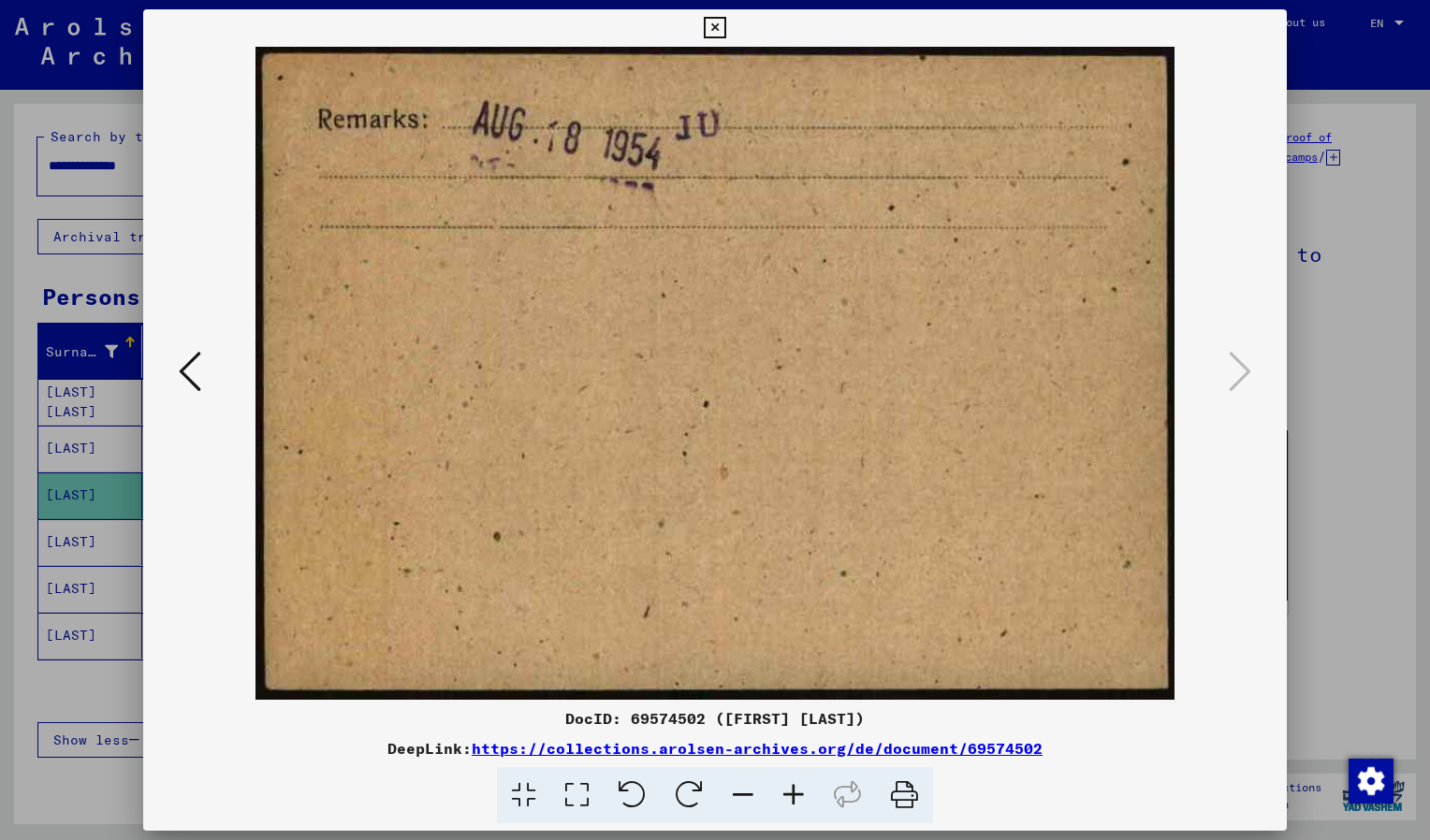 click at bounding box center [714, 28] 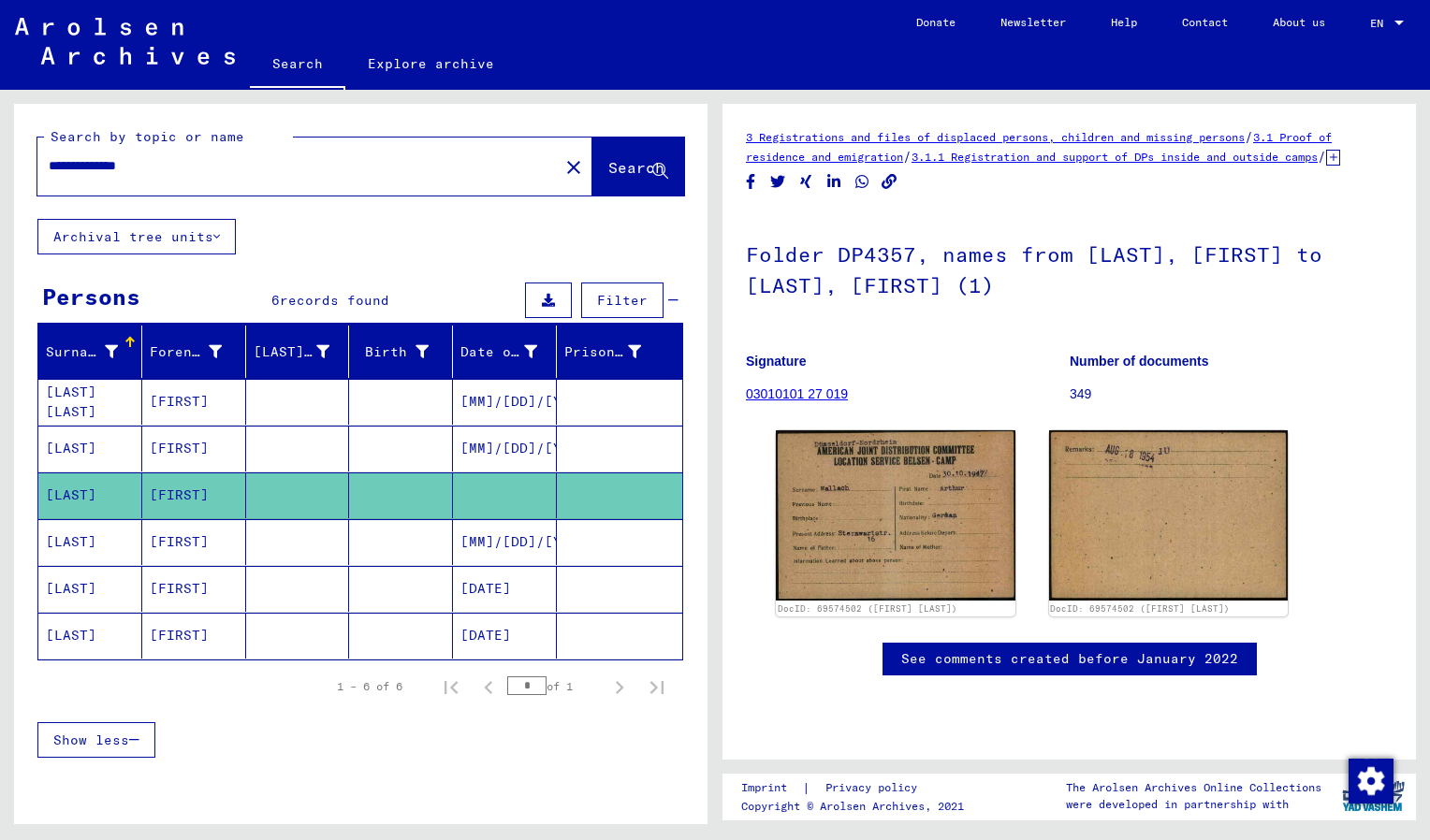 click on "[MM]/[DD]/[YYYY]" at bounding box center [504, 588] 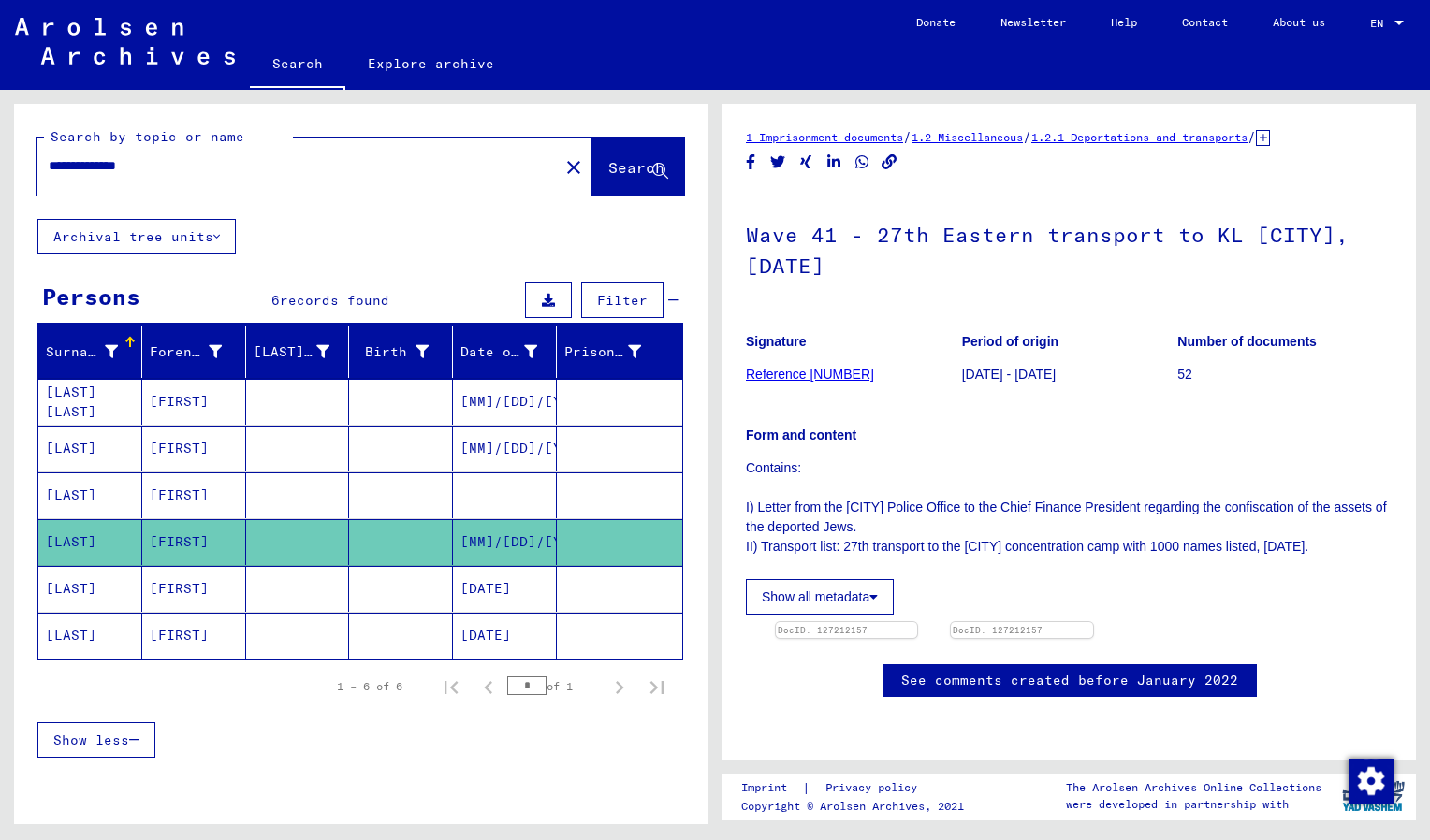 scroll, scrollTop: 0, scrollLeft: 0, axis: both 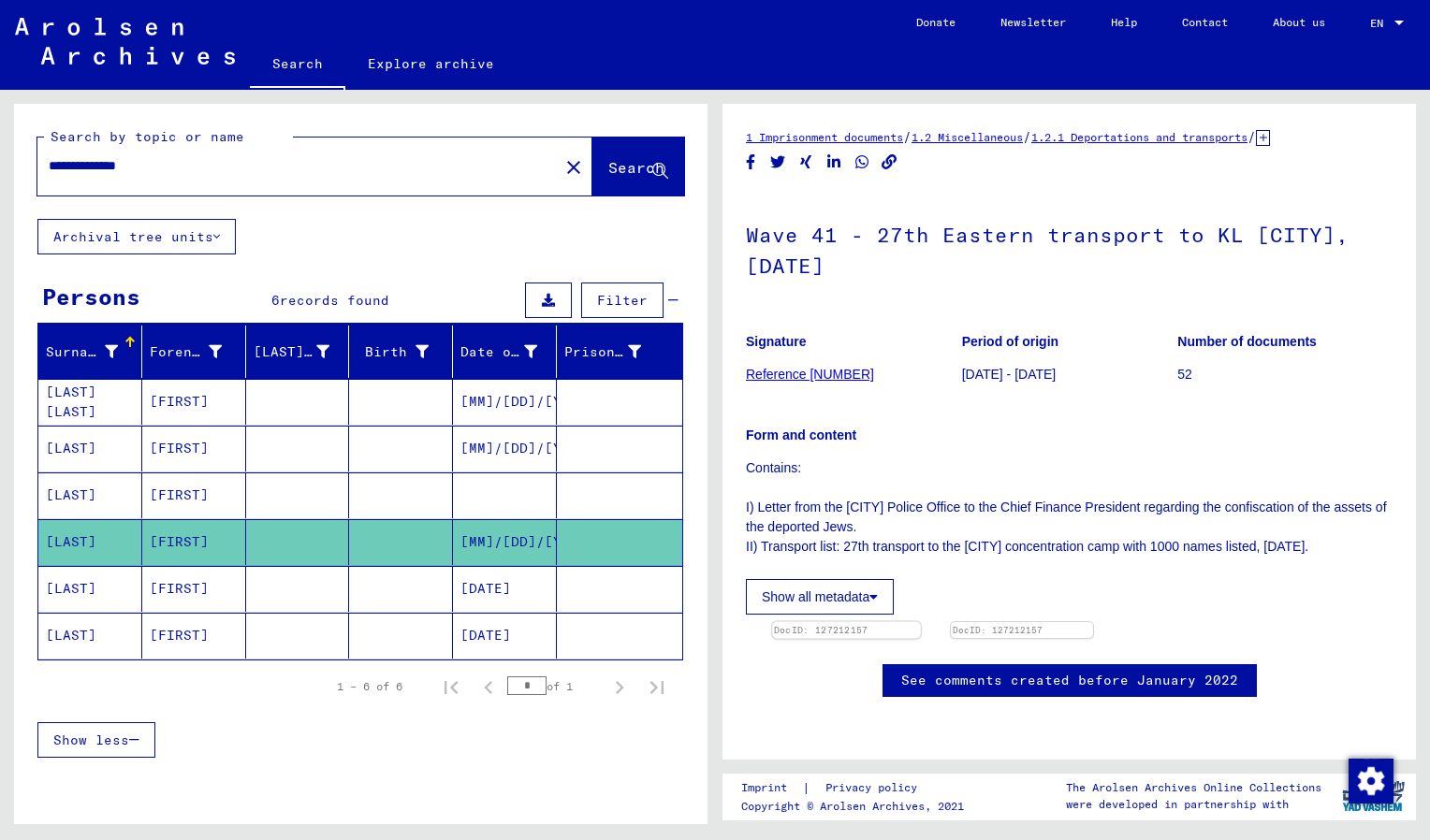 click 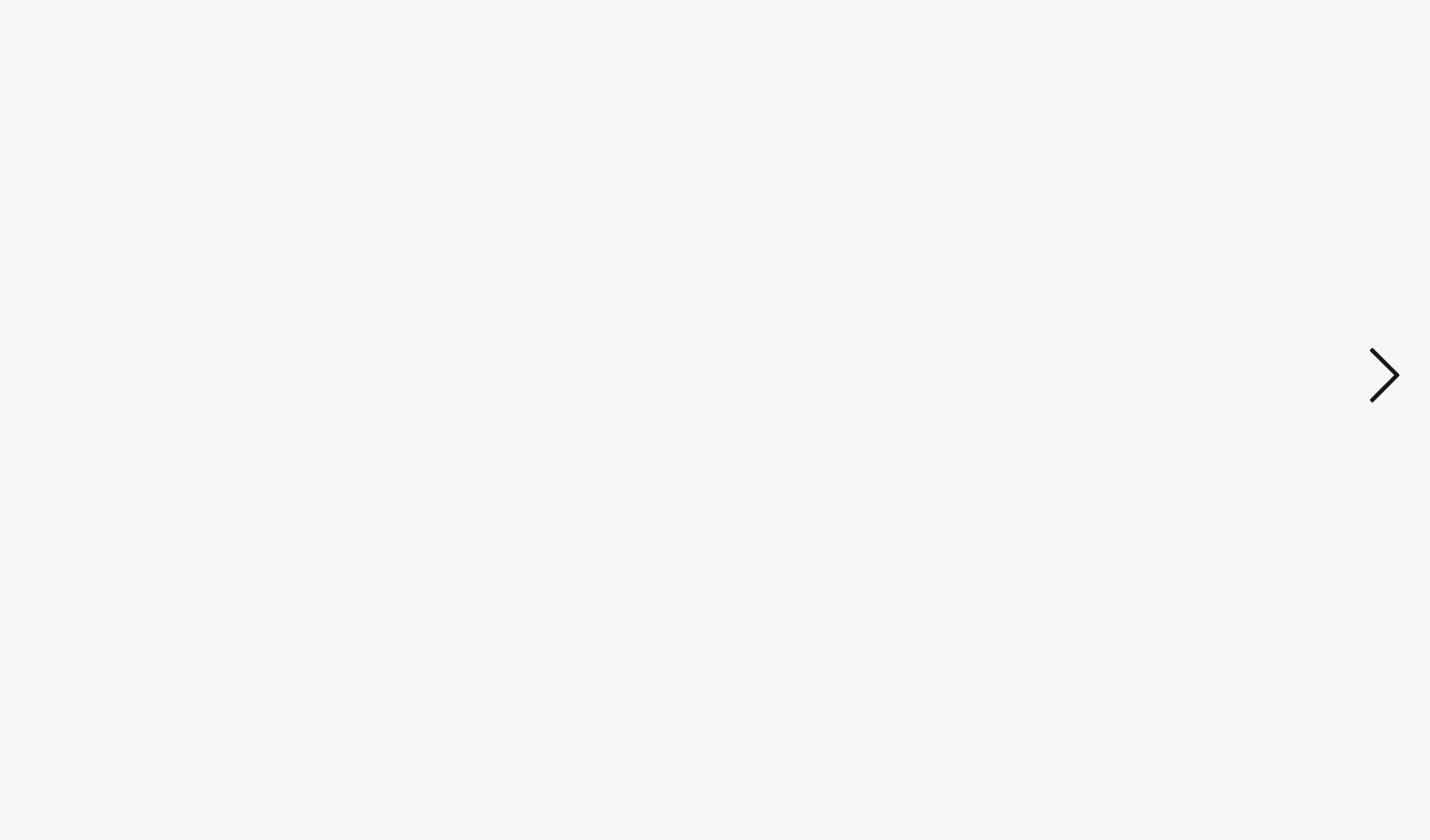 scroll, scrollTop: 0, scrollLeft: 0, axis: both 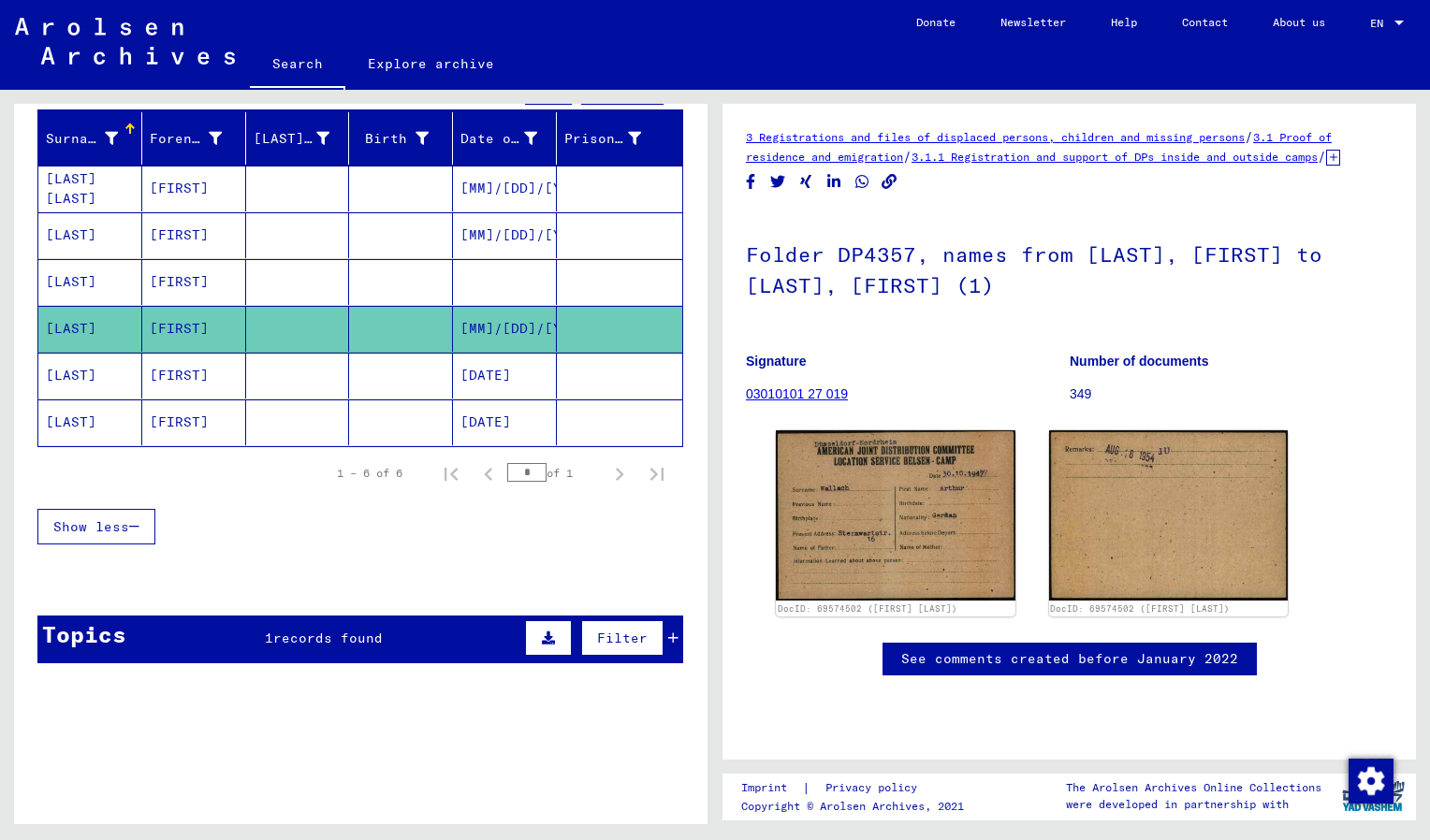 click on "records found" at bounding box center (328, 638) 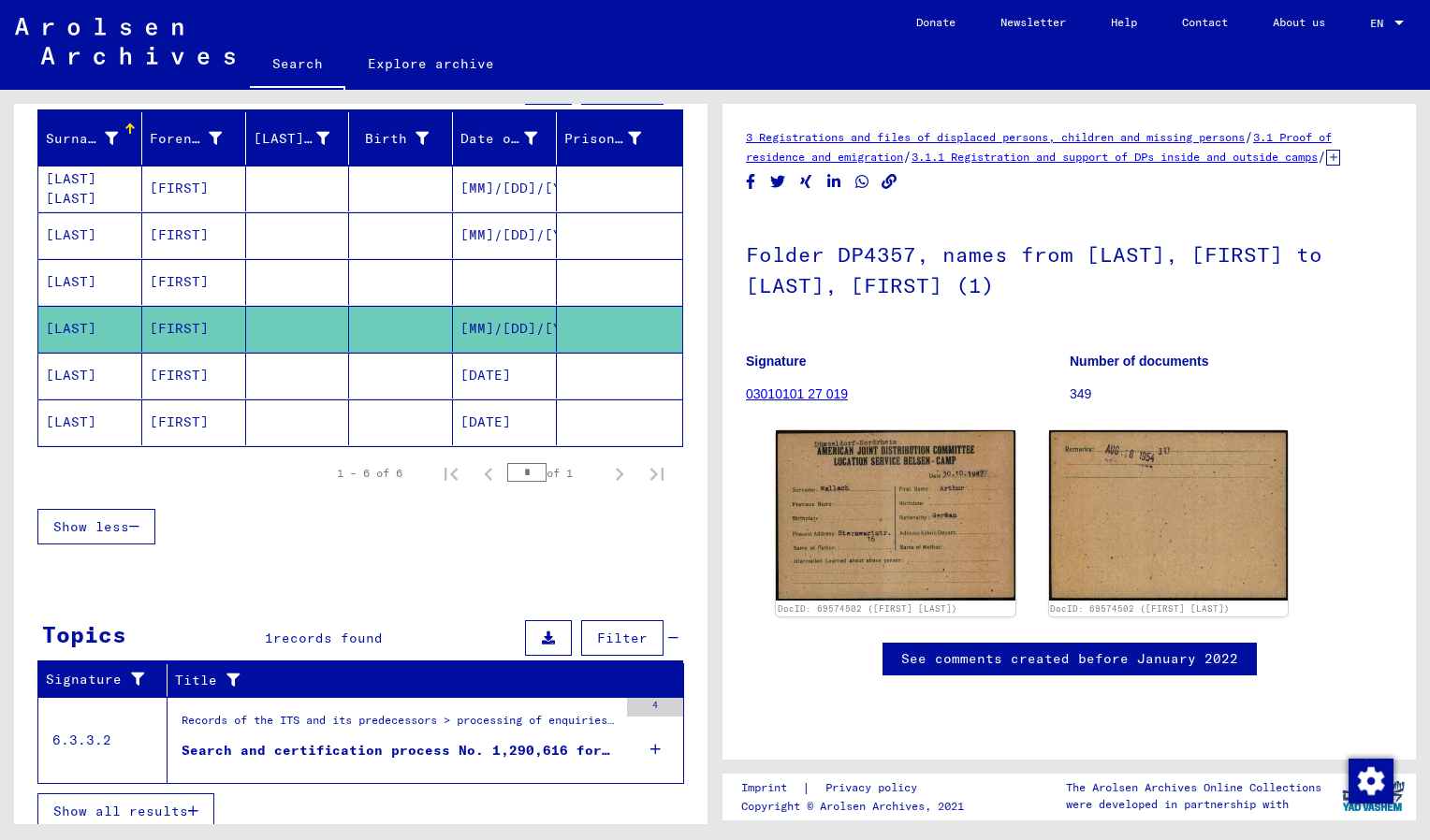 scroll, scrollTop: 228, scrollLeft: 0, axis: vertical 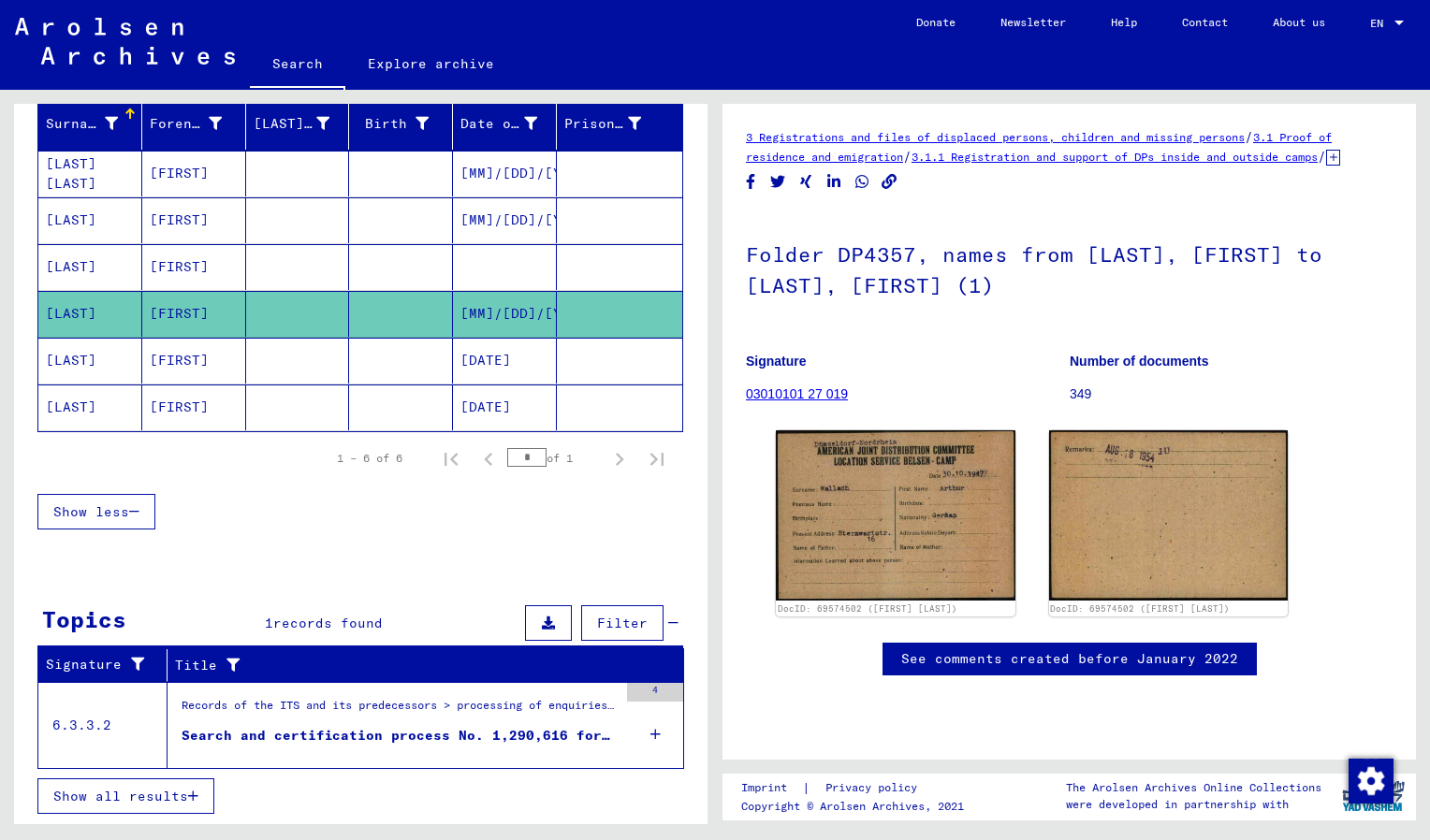 click on "Search and certification process No. 1,290,616 for [LAST], [FIRST] born [DATE]" at bounding box center [400, 735] 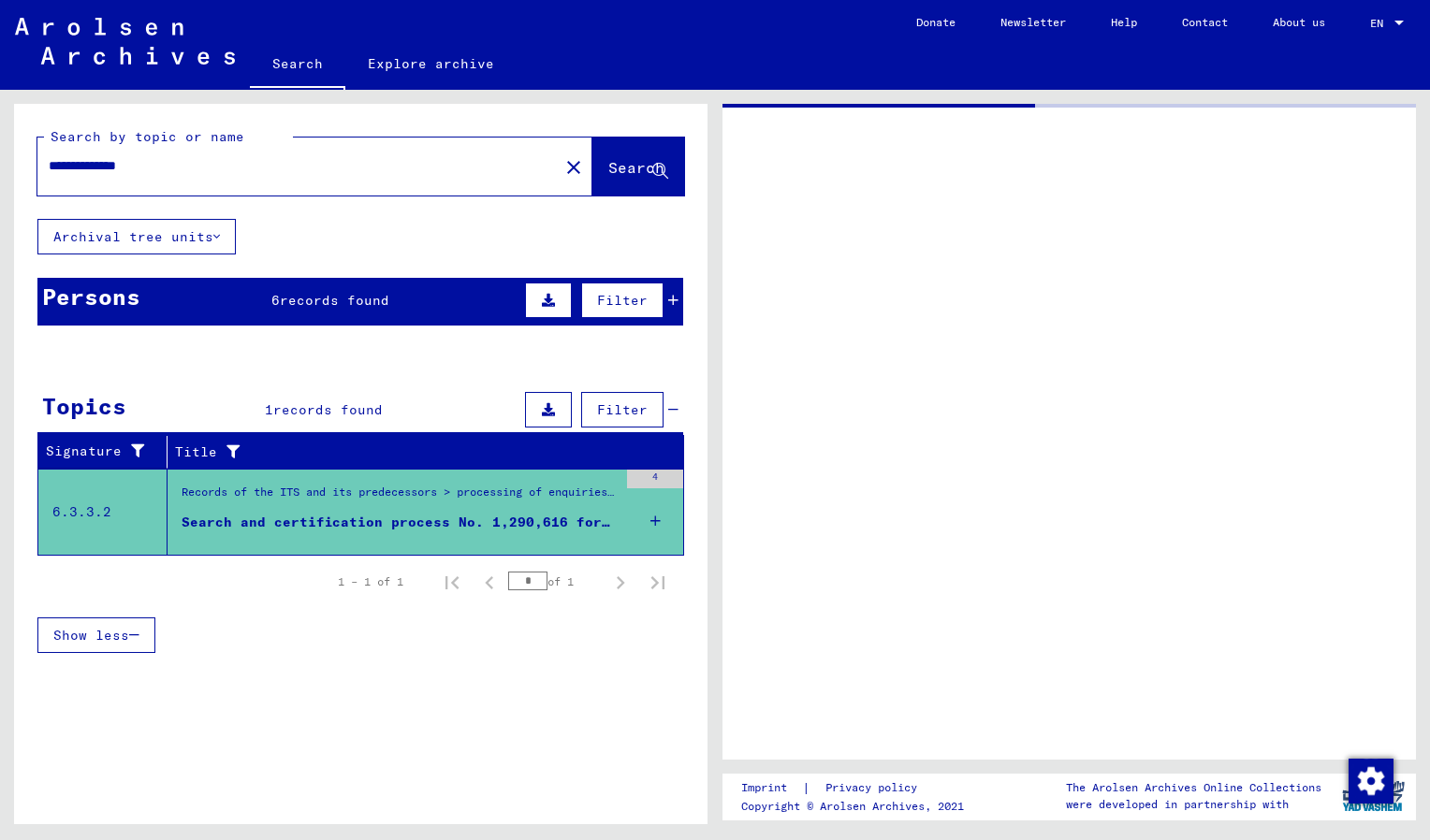 scroll, scrollTop: 0, scrollLeft: 0, axis: both 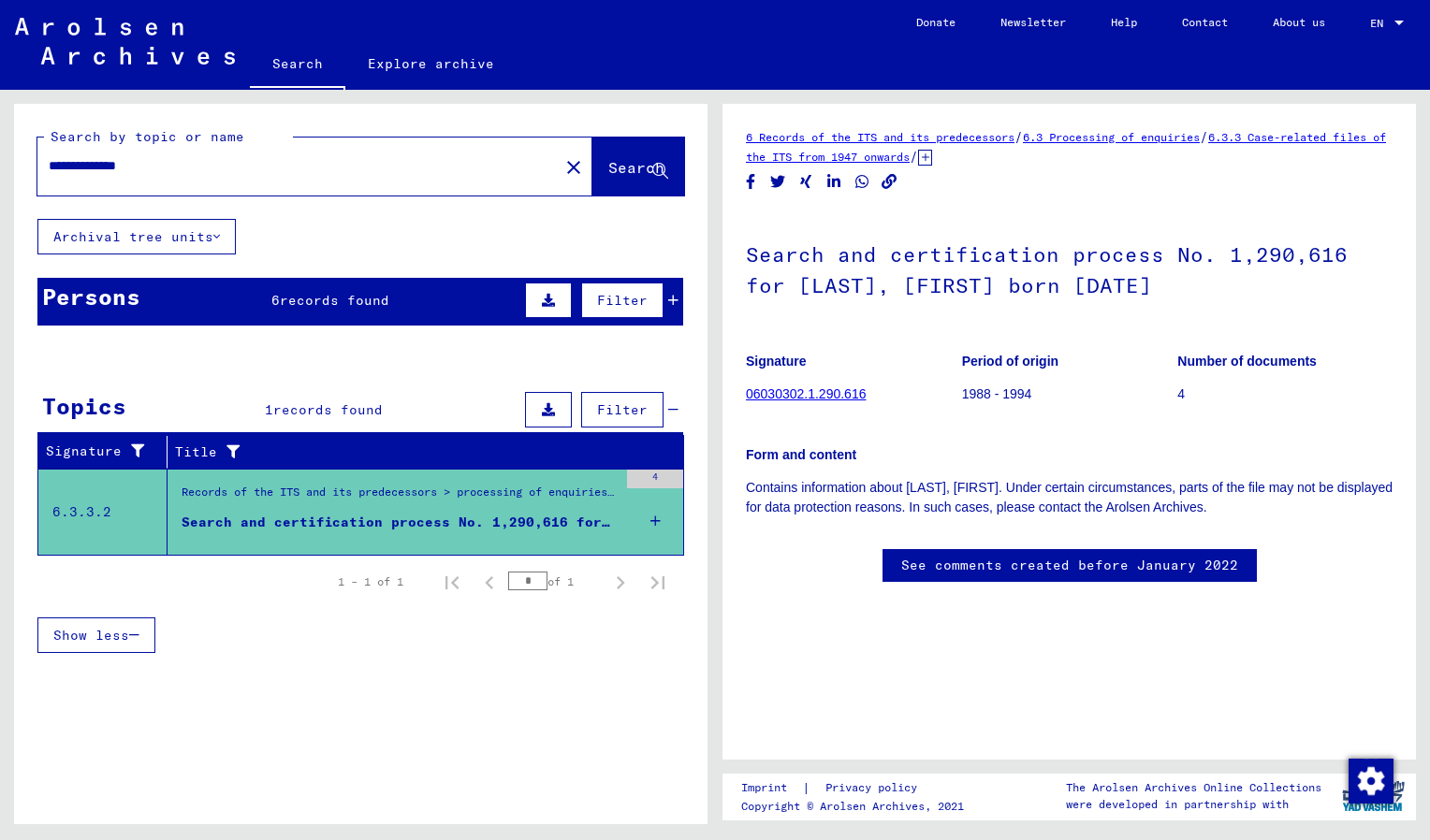 click on "**********" at bounding box center (298, 166) 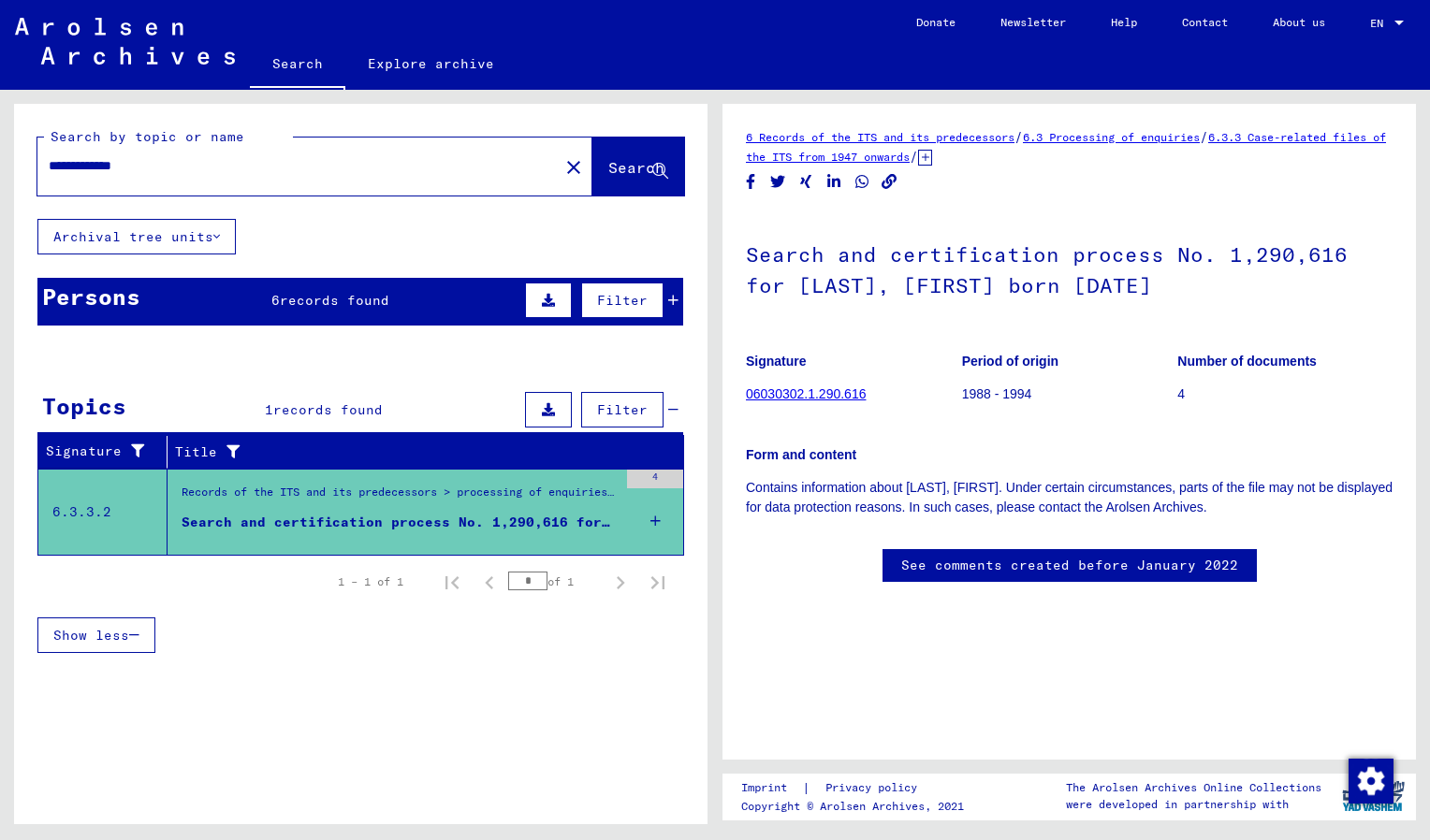 type on "**********" 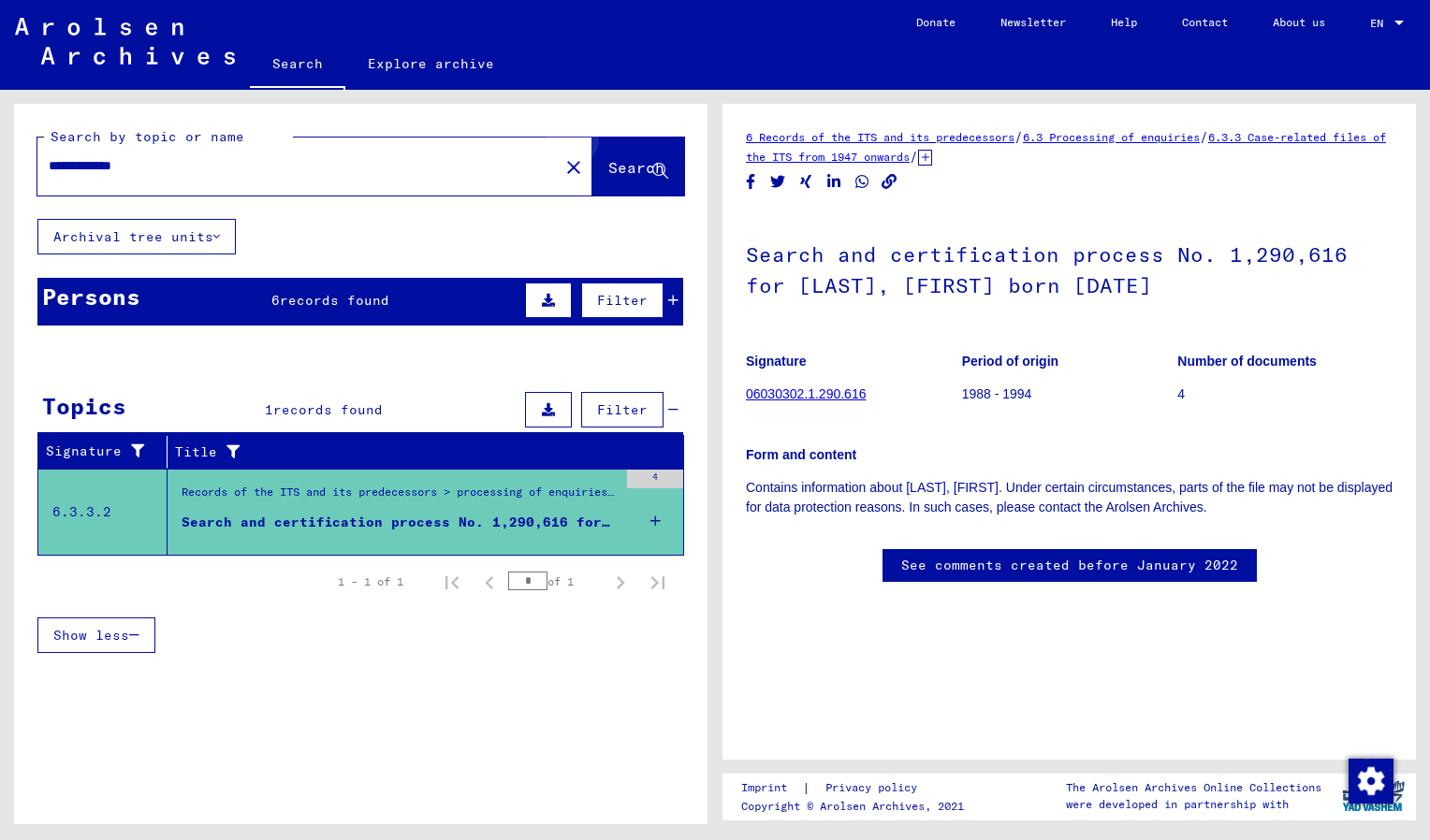 click on "Search" 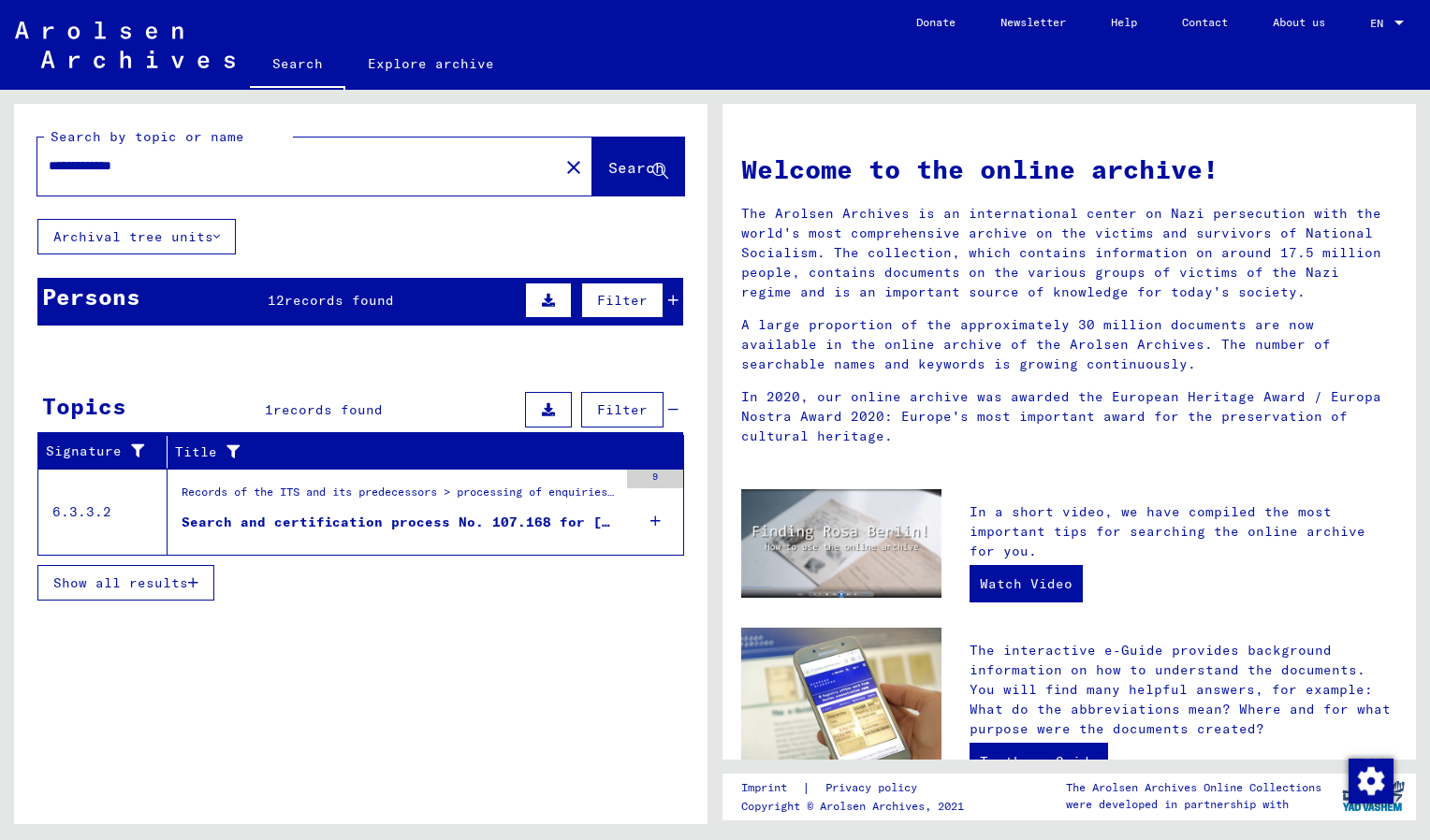 click on "records found" at bounding box center (339, 300) 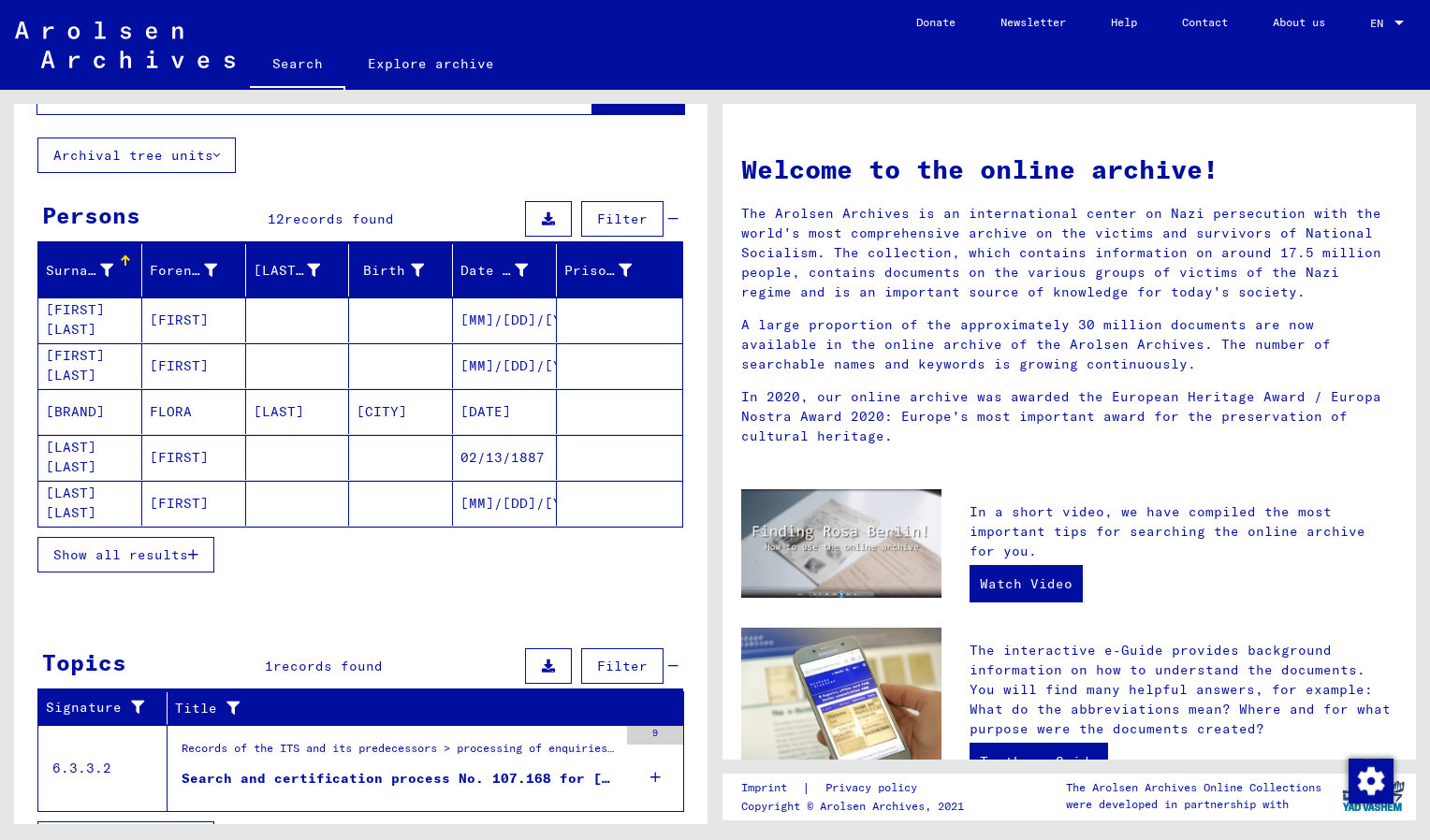scroll, scrollTop: 82, scrollLeft: 0, axis: vertical 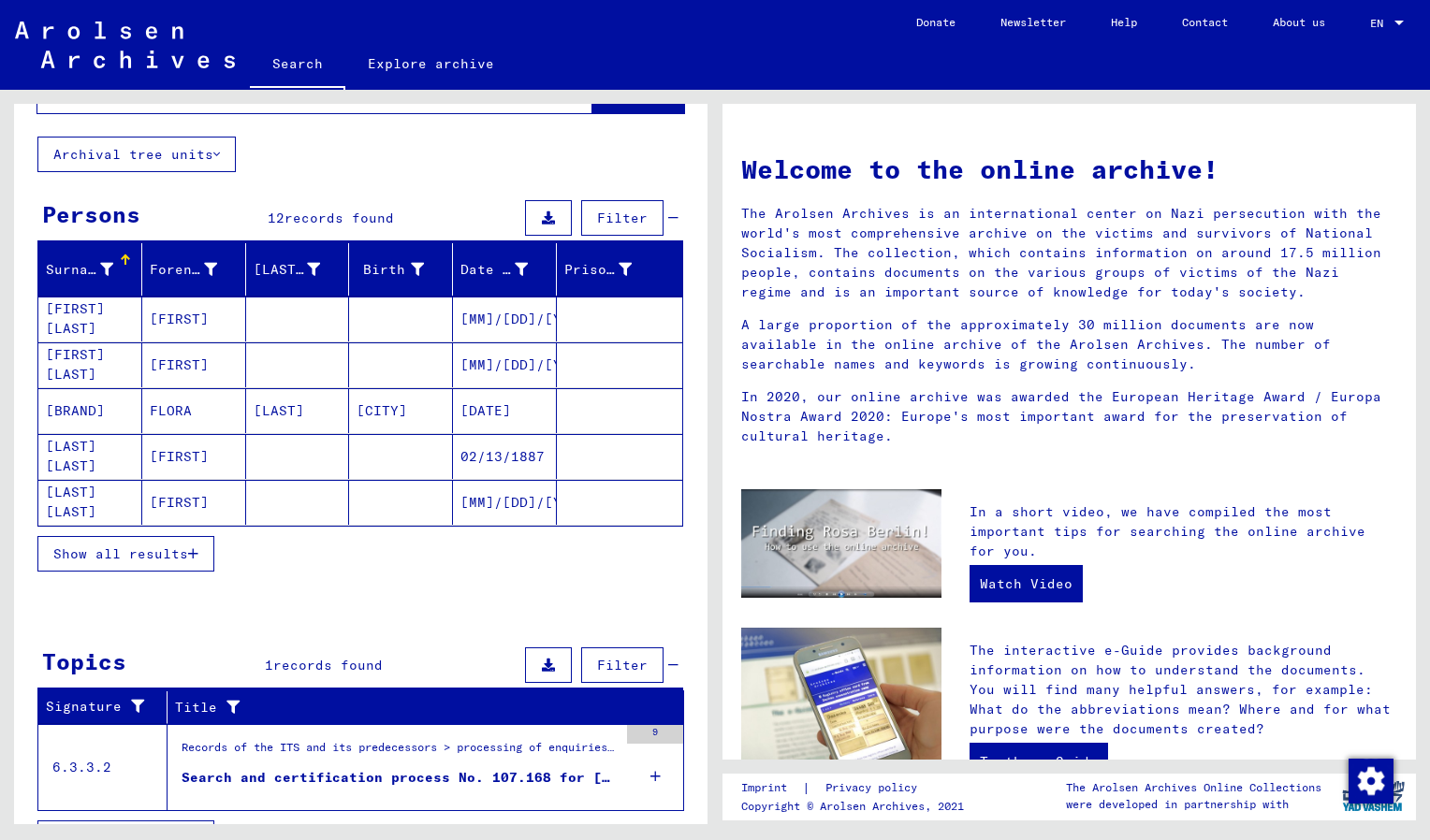 click on "Show all results" at bounding box center [121, 554] 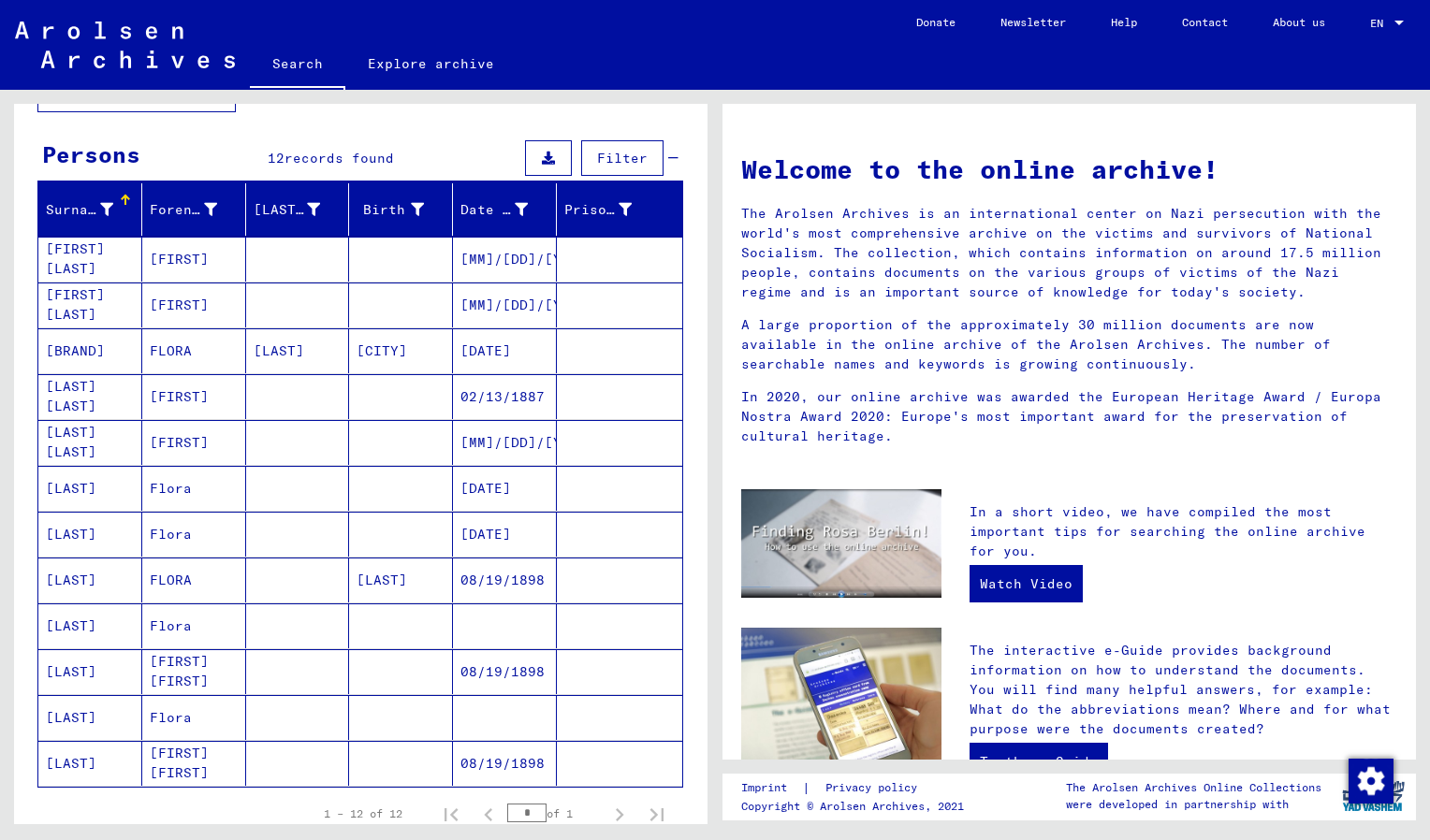 scroll, scrollTop: 143, scrollLeft: 0, axis: vertical 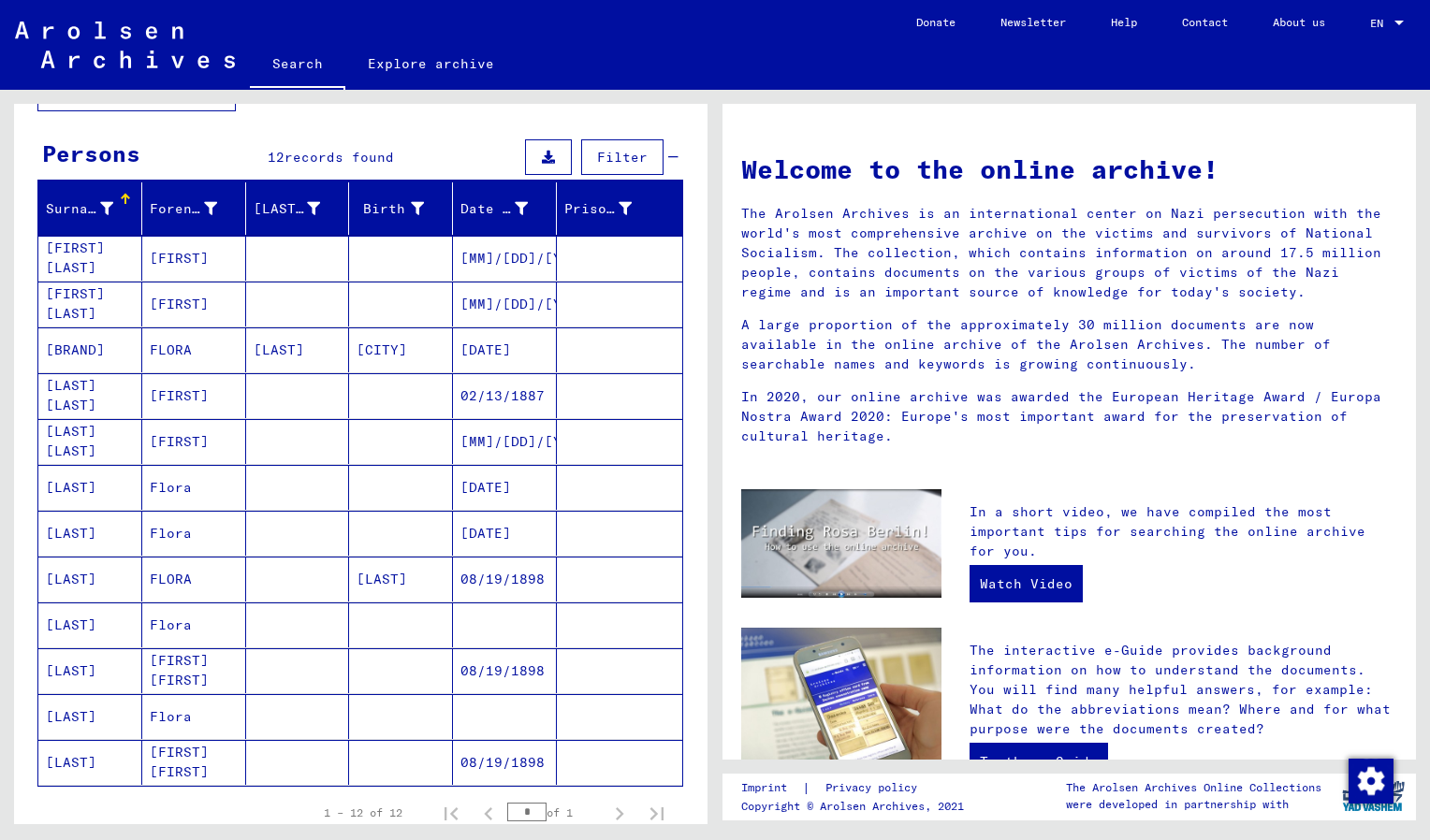 click on "FLORA" at bounding box center [194, 396] 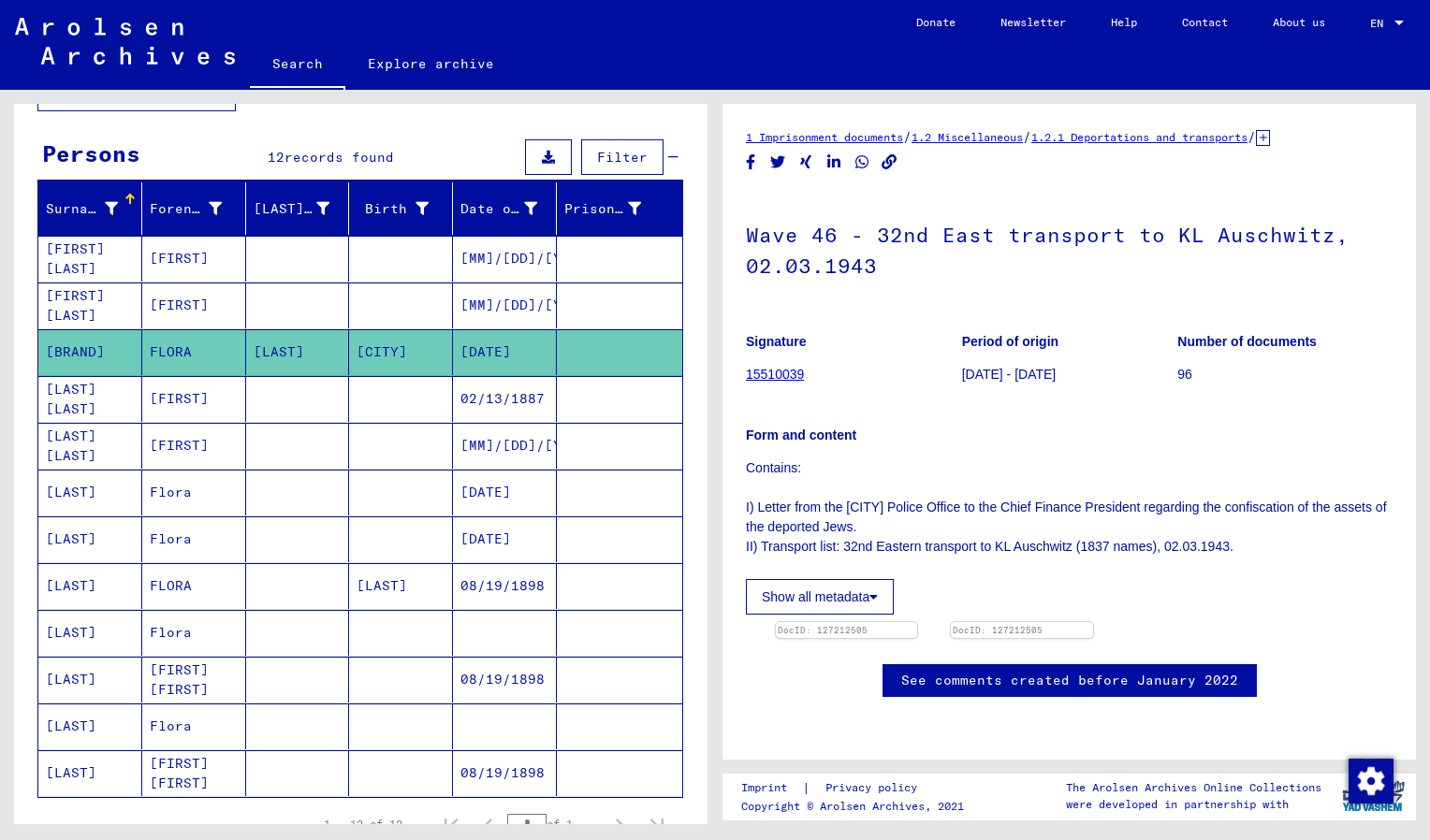 scroll, scrollTop: 0, scrollLeft: 0, axis: both 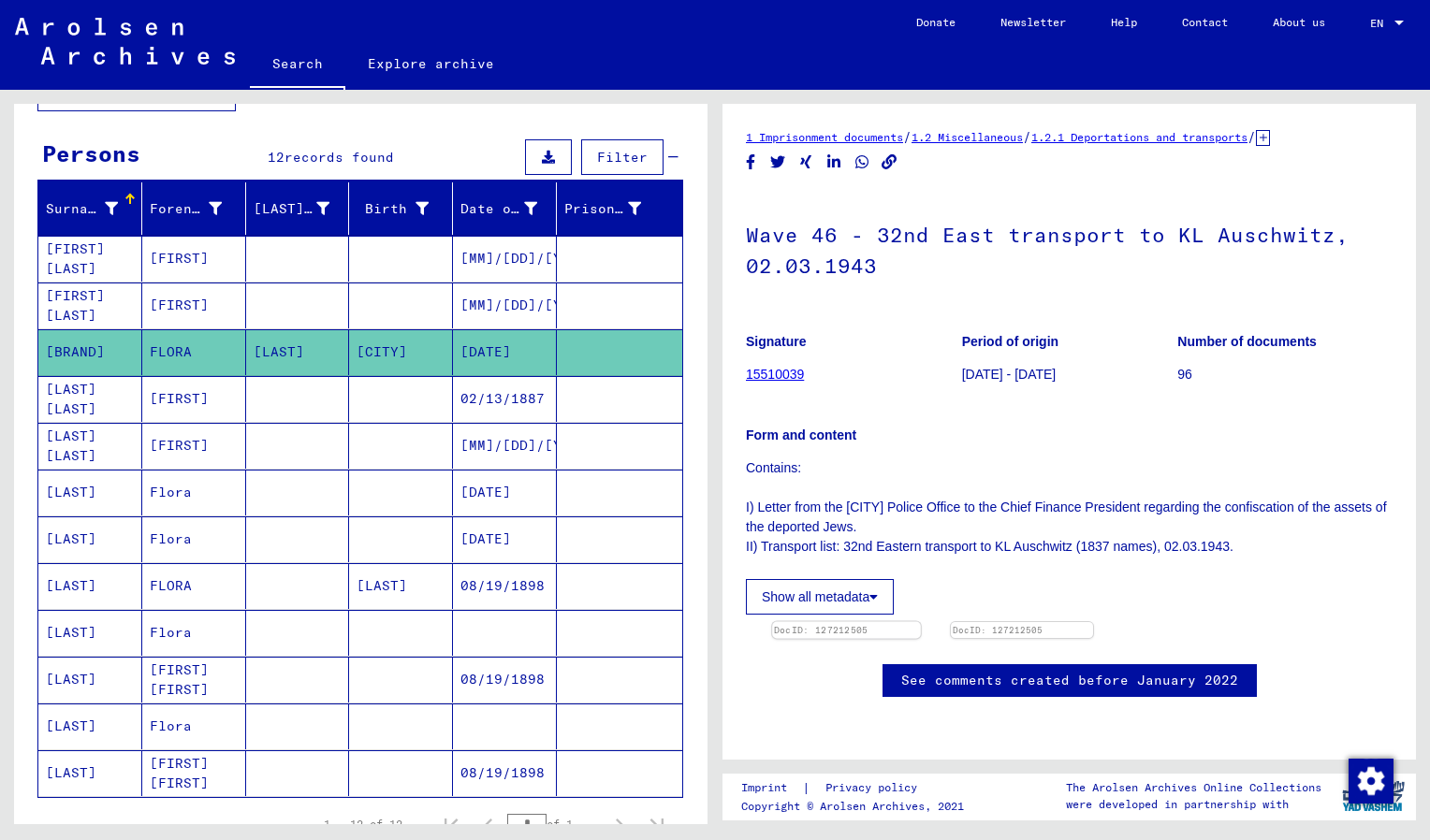click 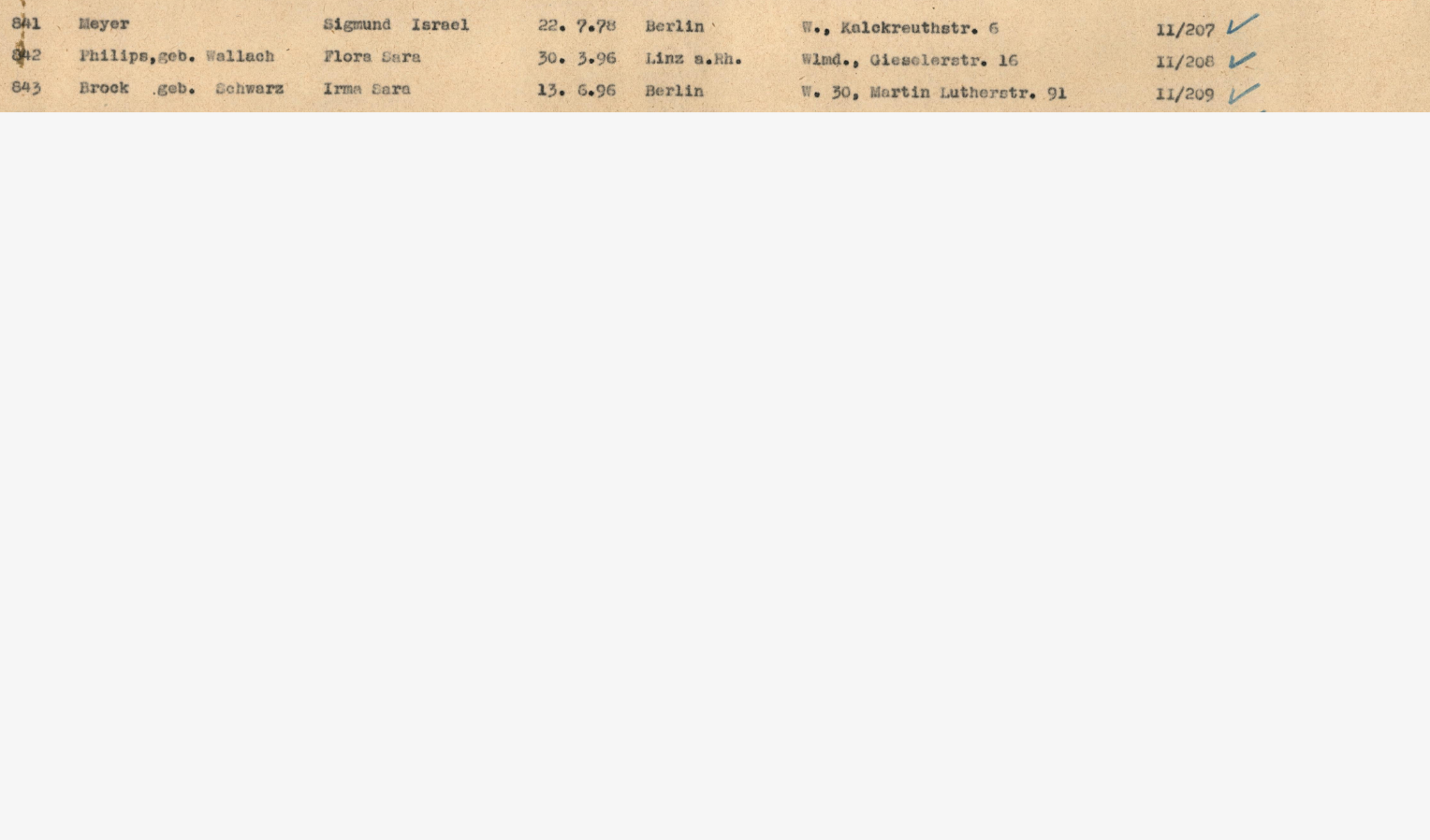 drag, startPoint x: 806, startPoint y: 238, endPoint x: 808, endPoint y: 439, distance: 201.00995 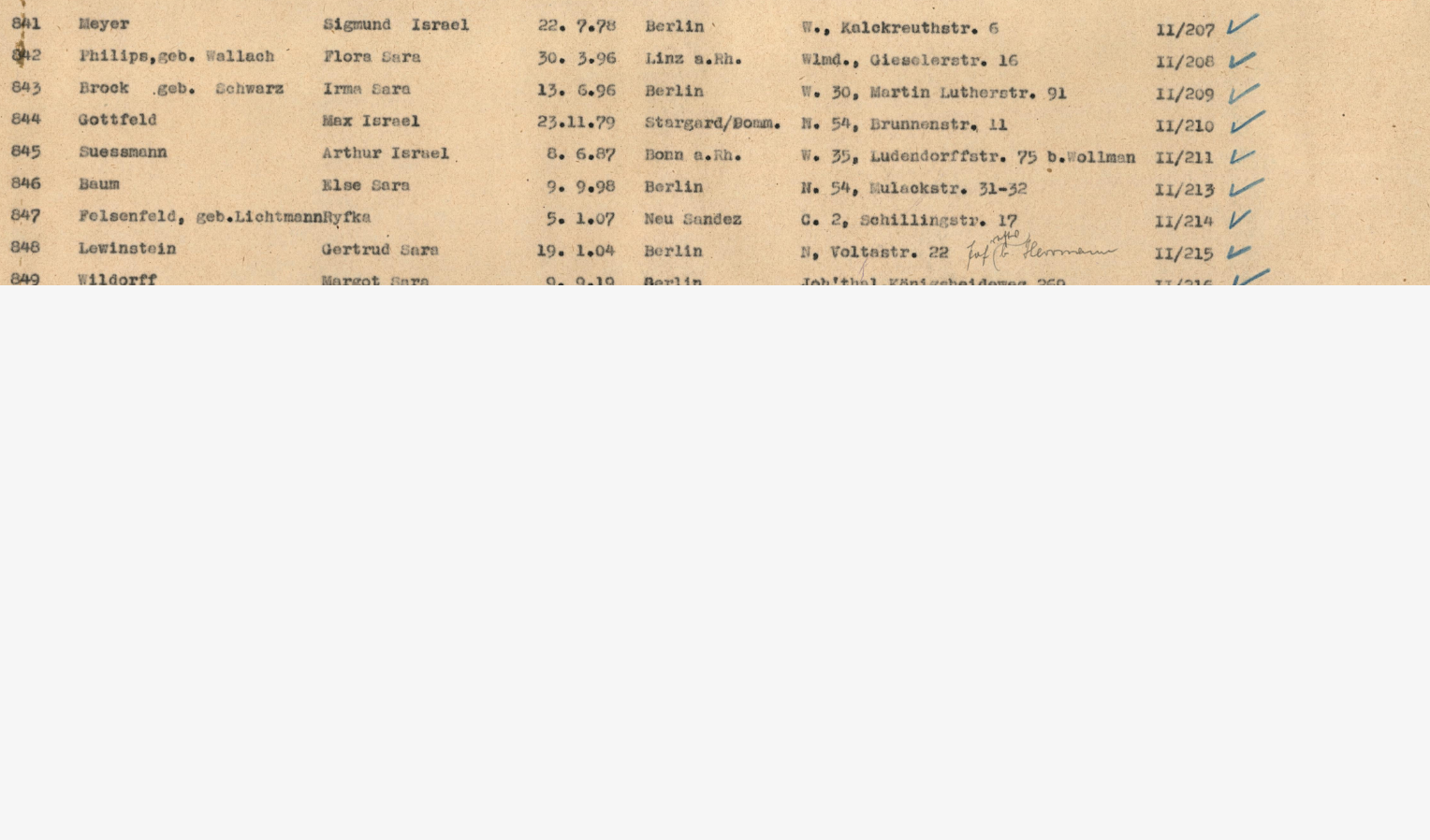 click at bounding box center [715, 373] 